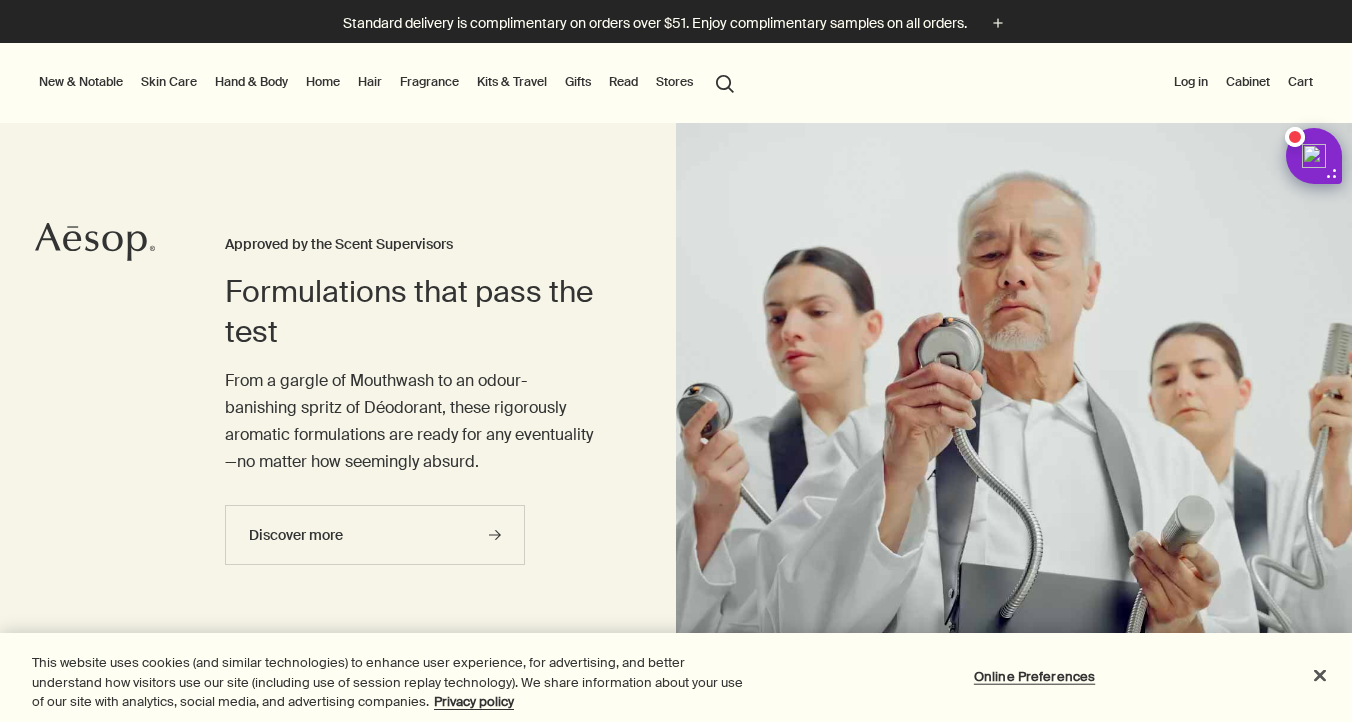 scroll, scrollTop: 0, scrollLeft: 0, axis: both 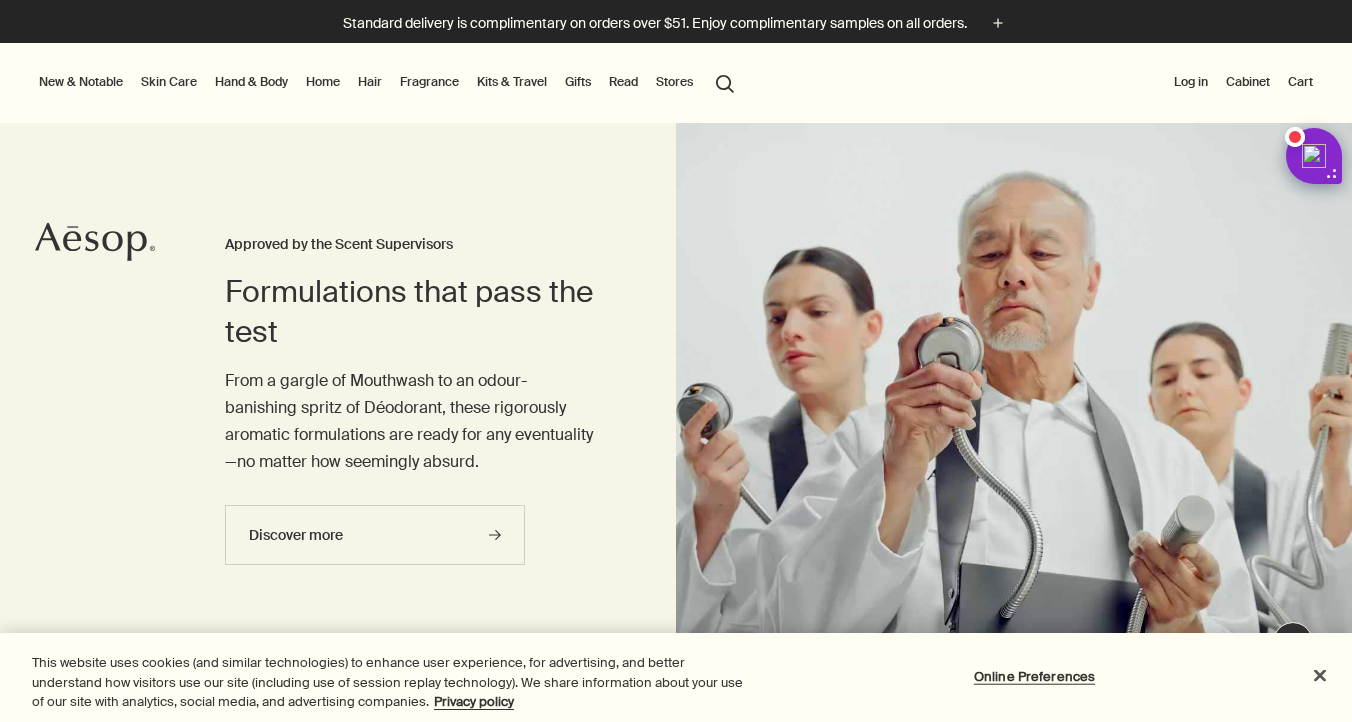 click on "Home" at bounding box center (323, 82) 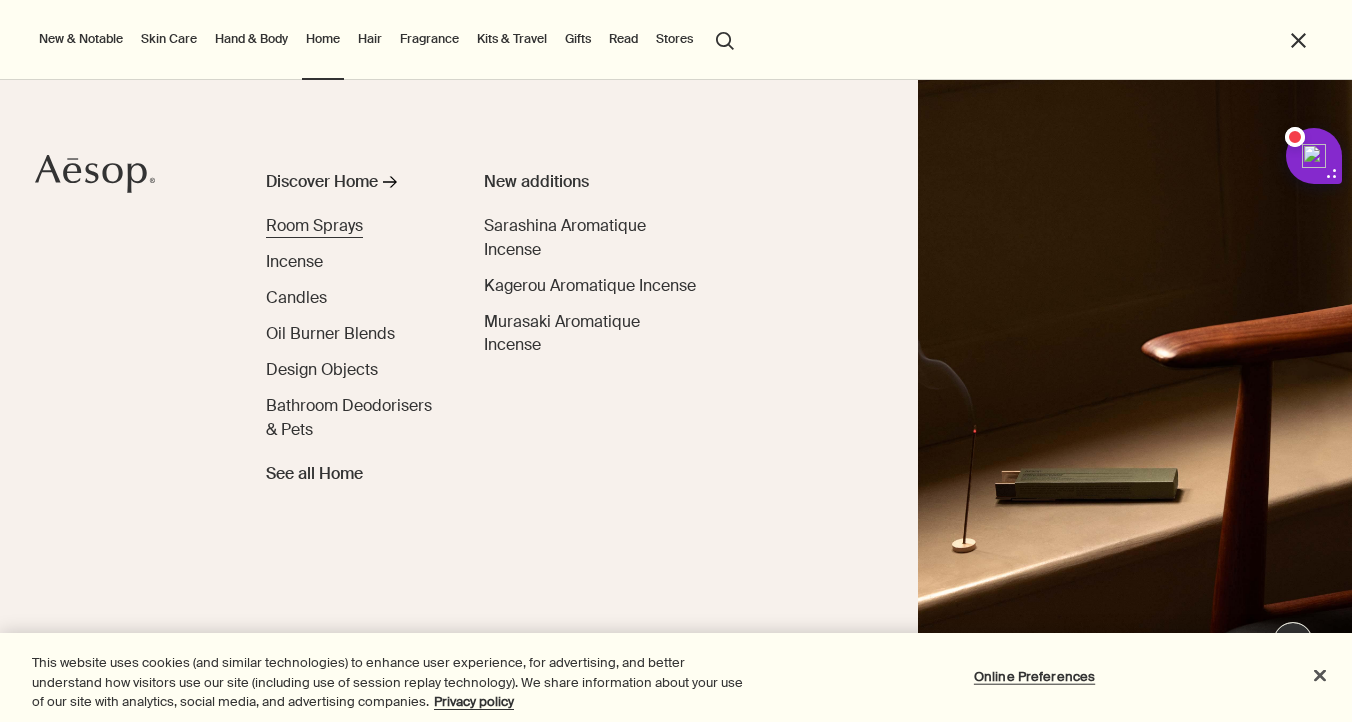 click on "Room Sprays" at bounding box center (314, 225) 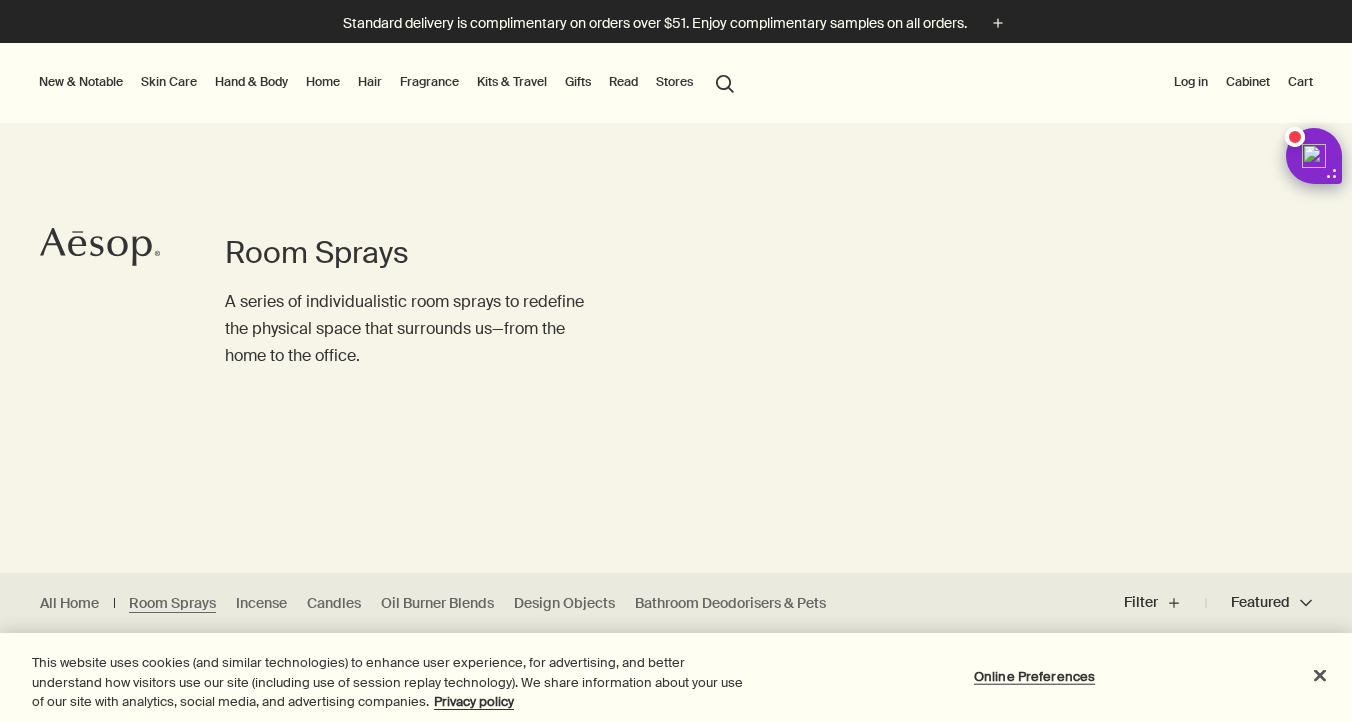 scroll, scrollTop: 0, scrollLeft: 0, axis: both 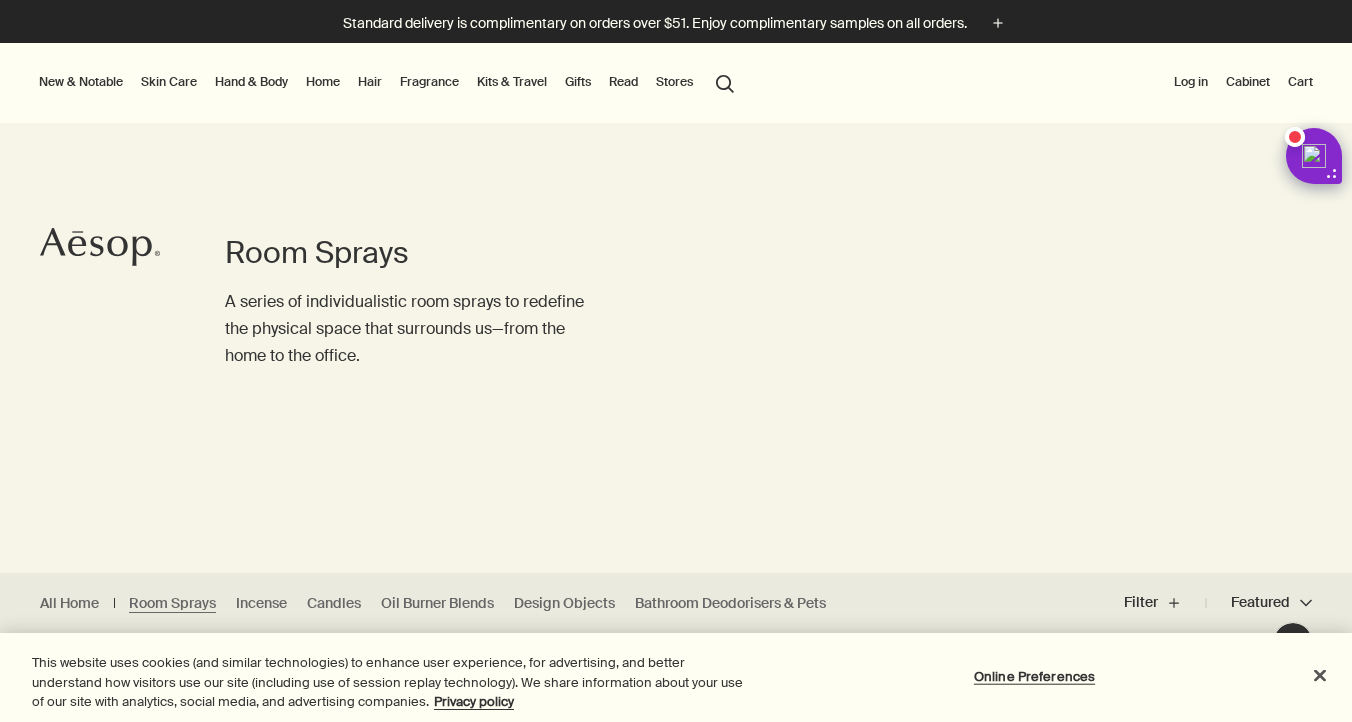 click on "Home" at bounding box center [323, 82] 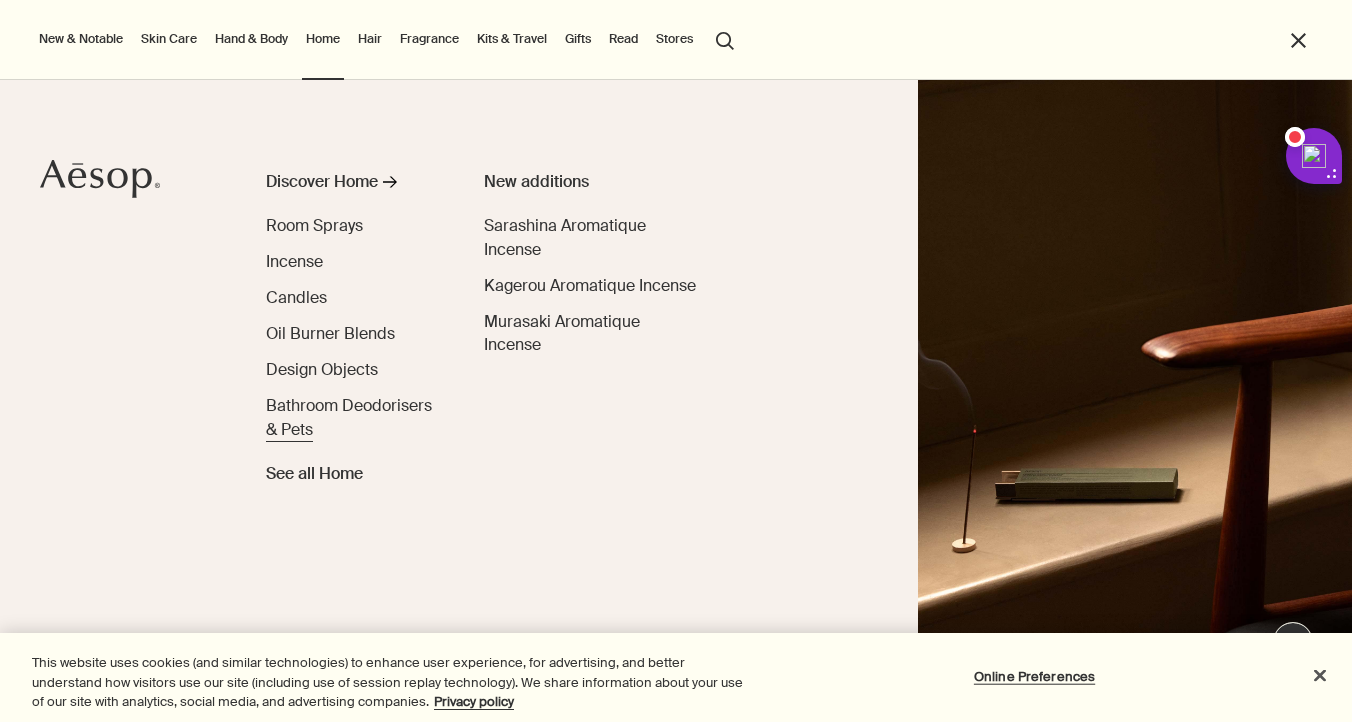 click on "Bathroom Deodorisers & Pets" at bounding box center (349, 417) 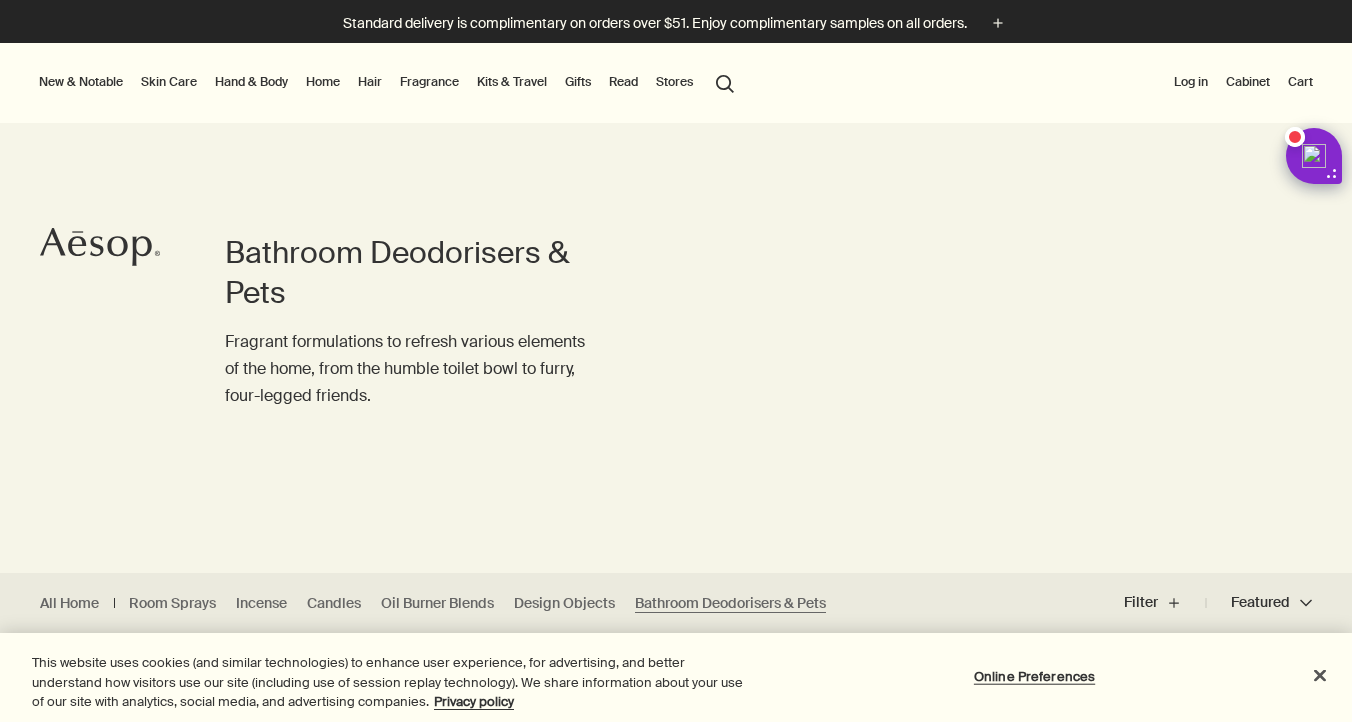 scroll, scrollTop: 0, scrollLeft: 0, axis: both 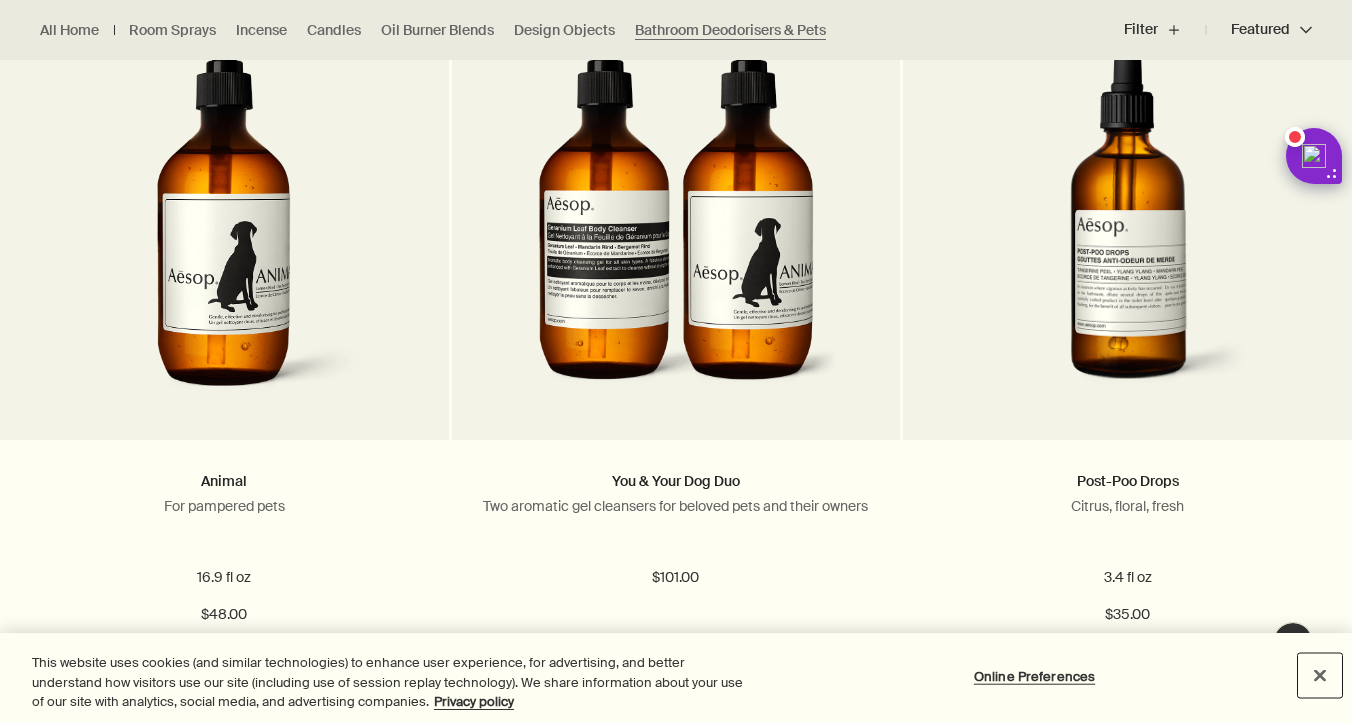 click at bounding box center (1320, 675) 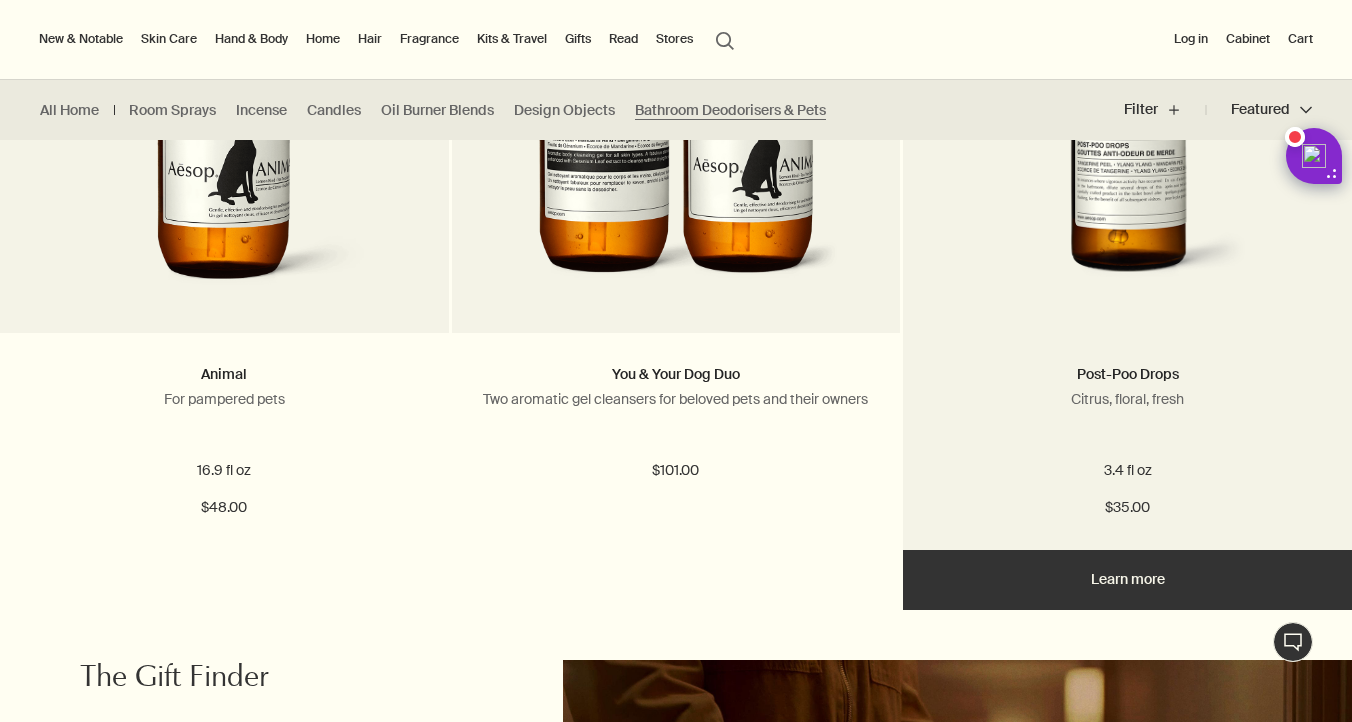 scroll, scrollTop: 747, scrollLeft: 0, axis: vertical 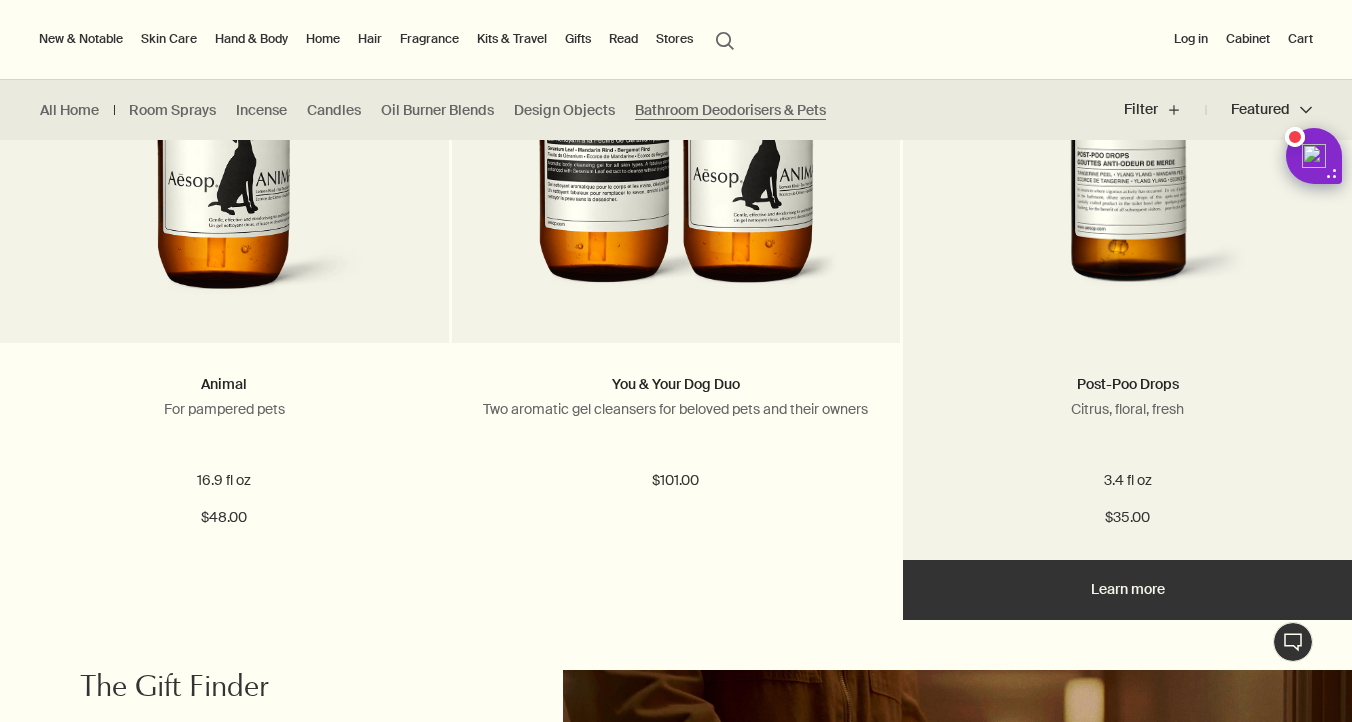 click at bounding box center (1127, 128) 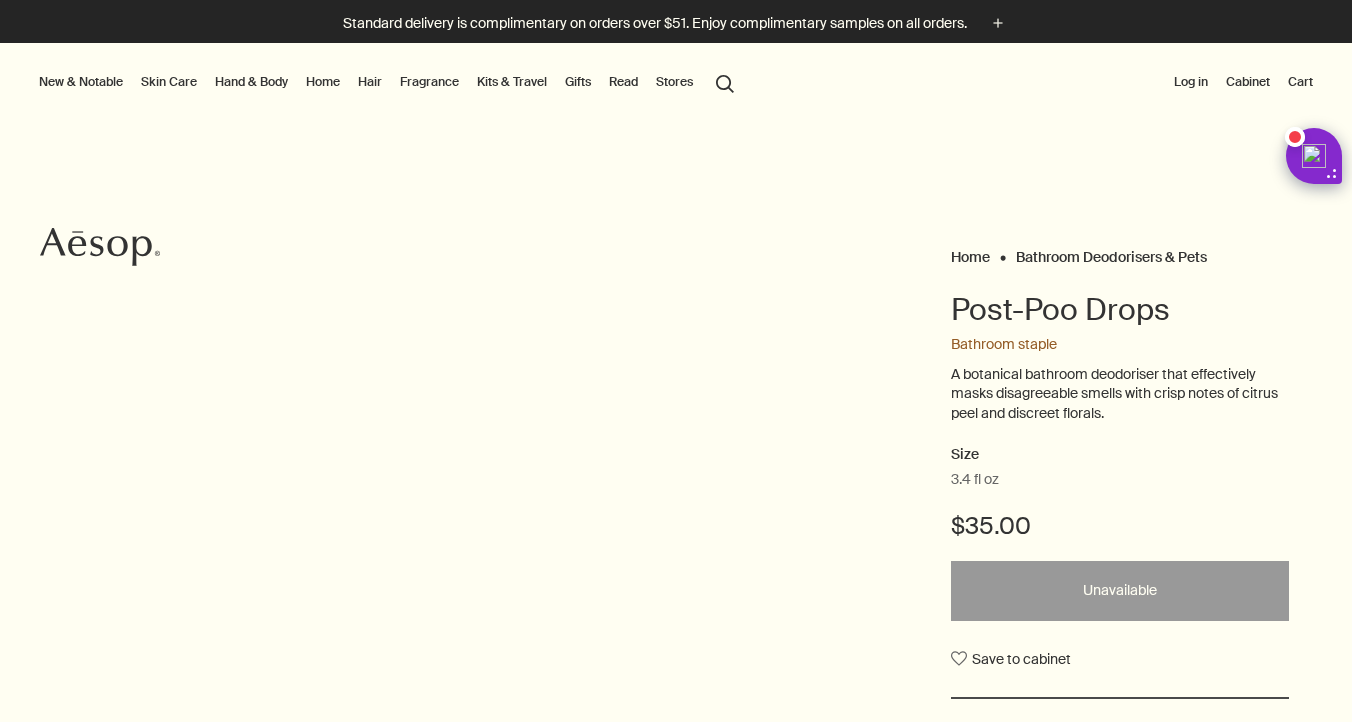 scroll, scrollTop: 0, scrollLeft: 0, axis: both 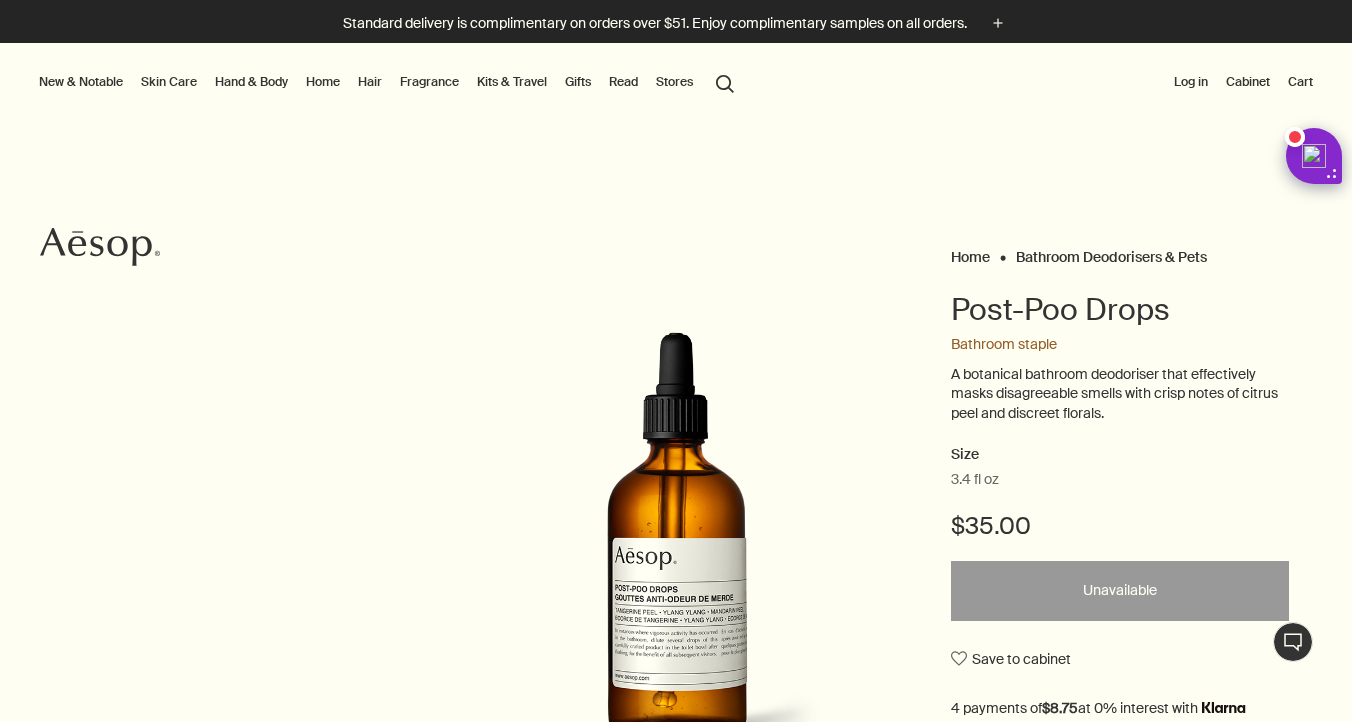 click on "Home" at bounding box center [323, 82] 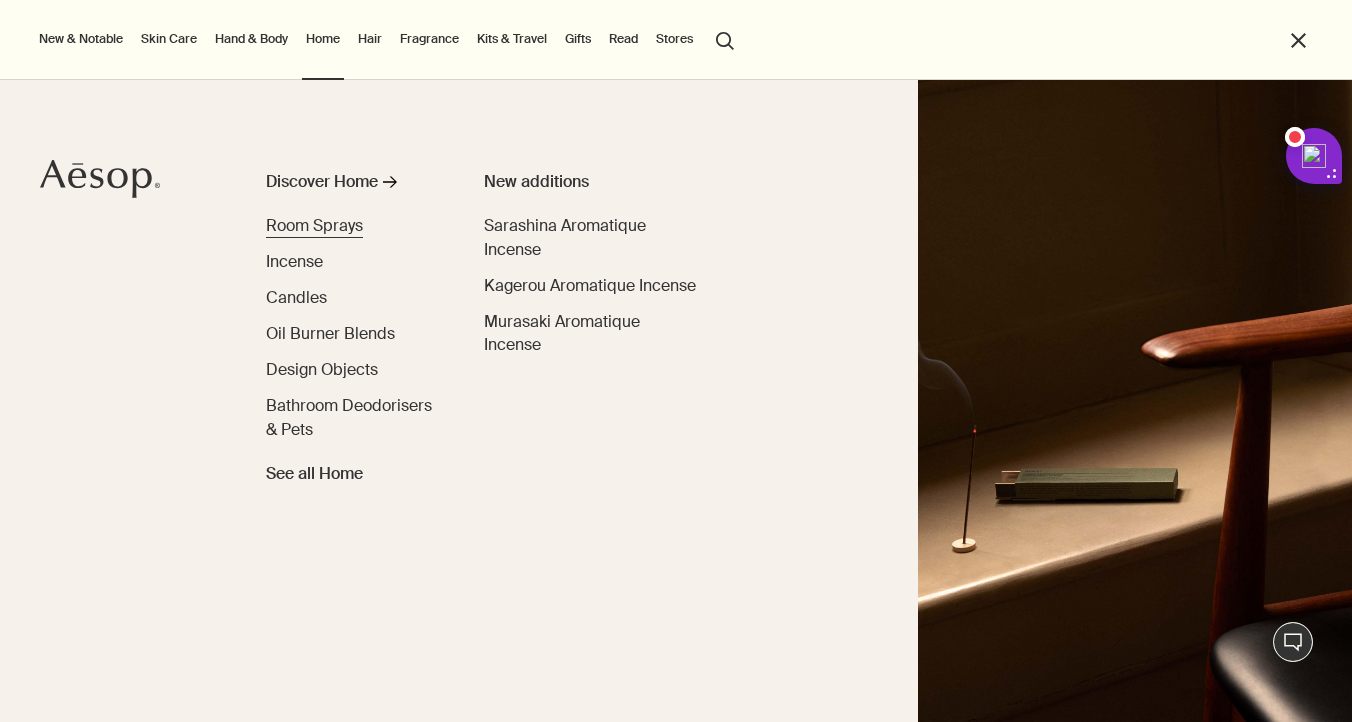 click on "Room Sprays" at bounding box center (314, 225) 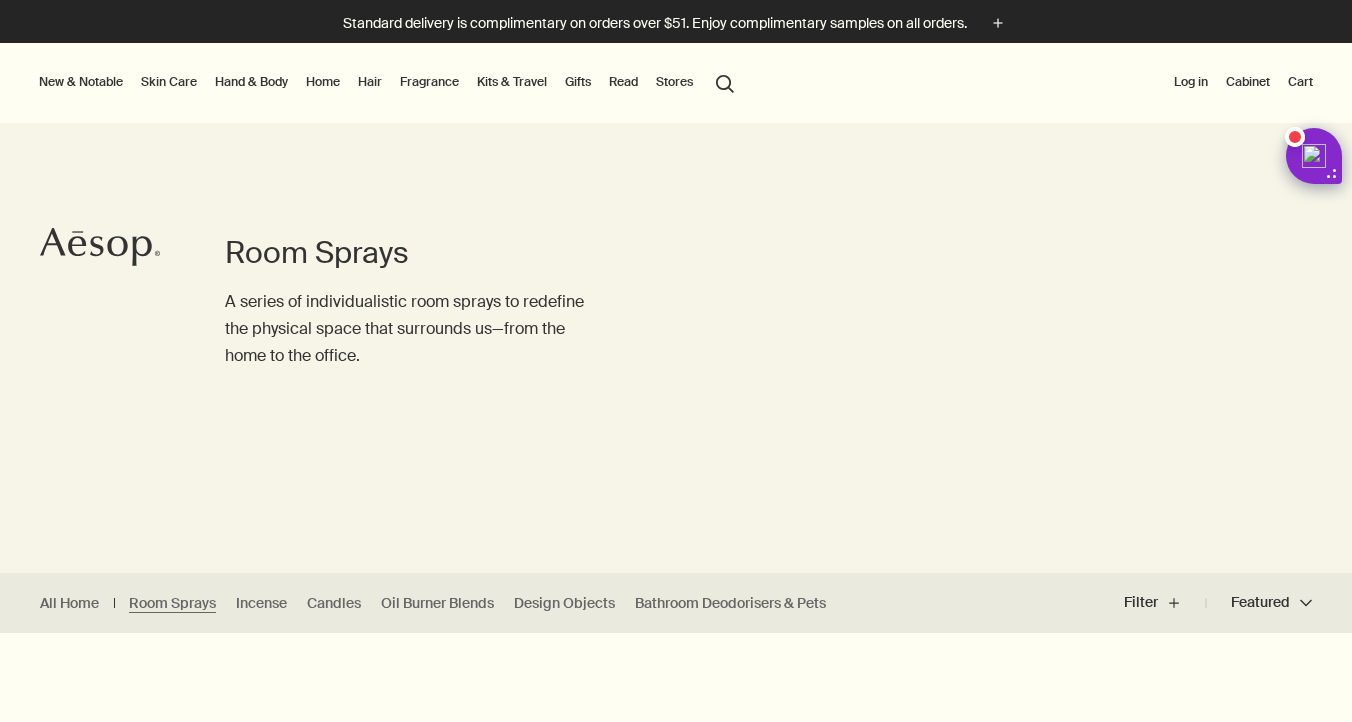 scroll, scrollTop: 0, scrollLeft: 0, axis: both 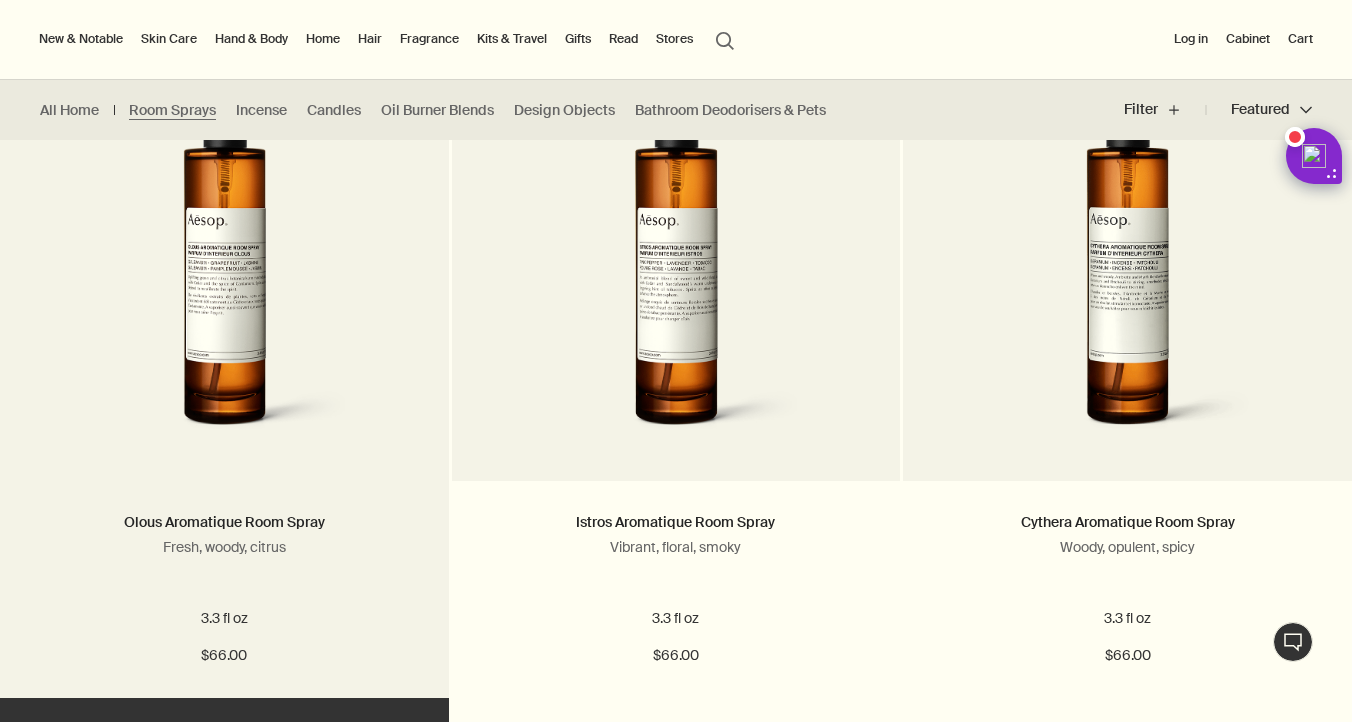 click at bounding box center [224, 266] 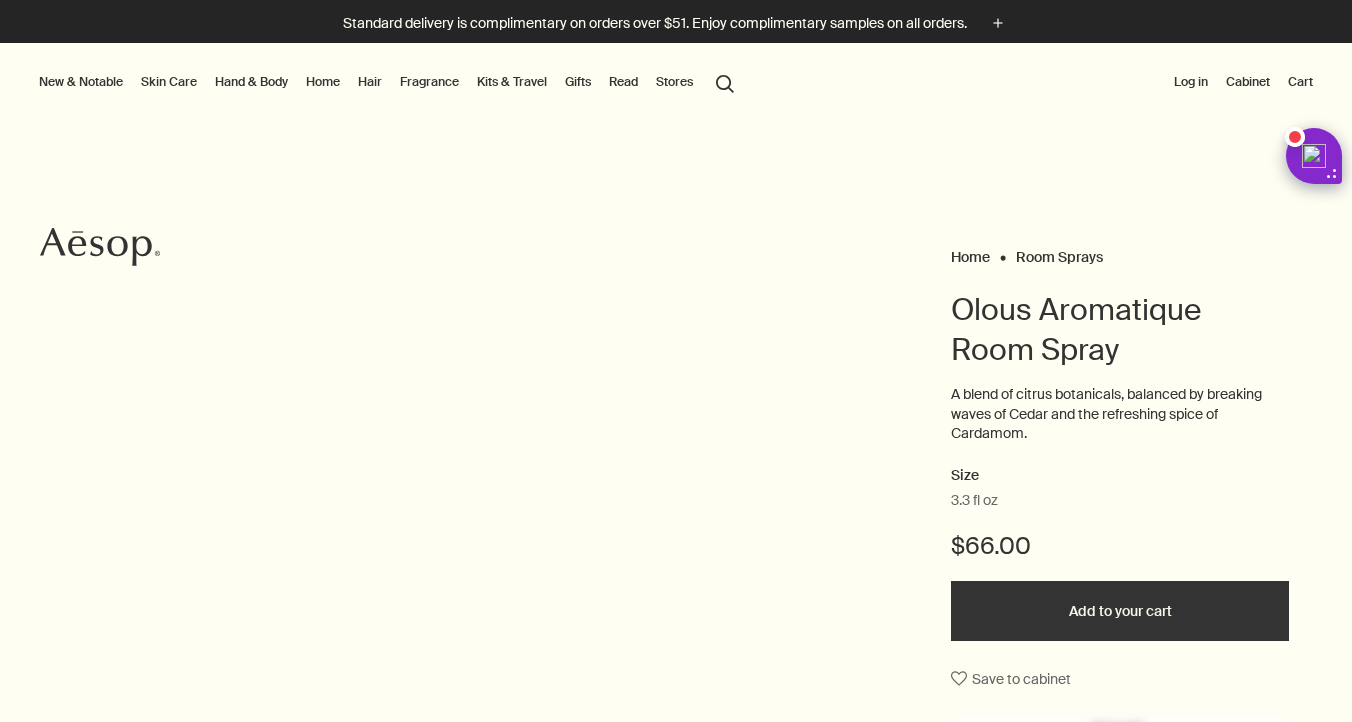 scroll, scrollTop: 0, scrollLeft: 0, axis: both 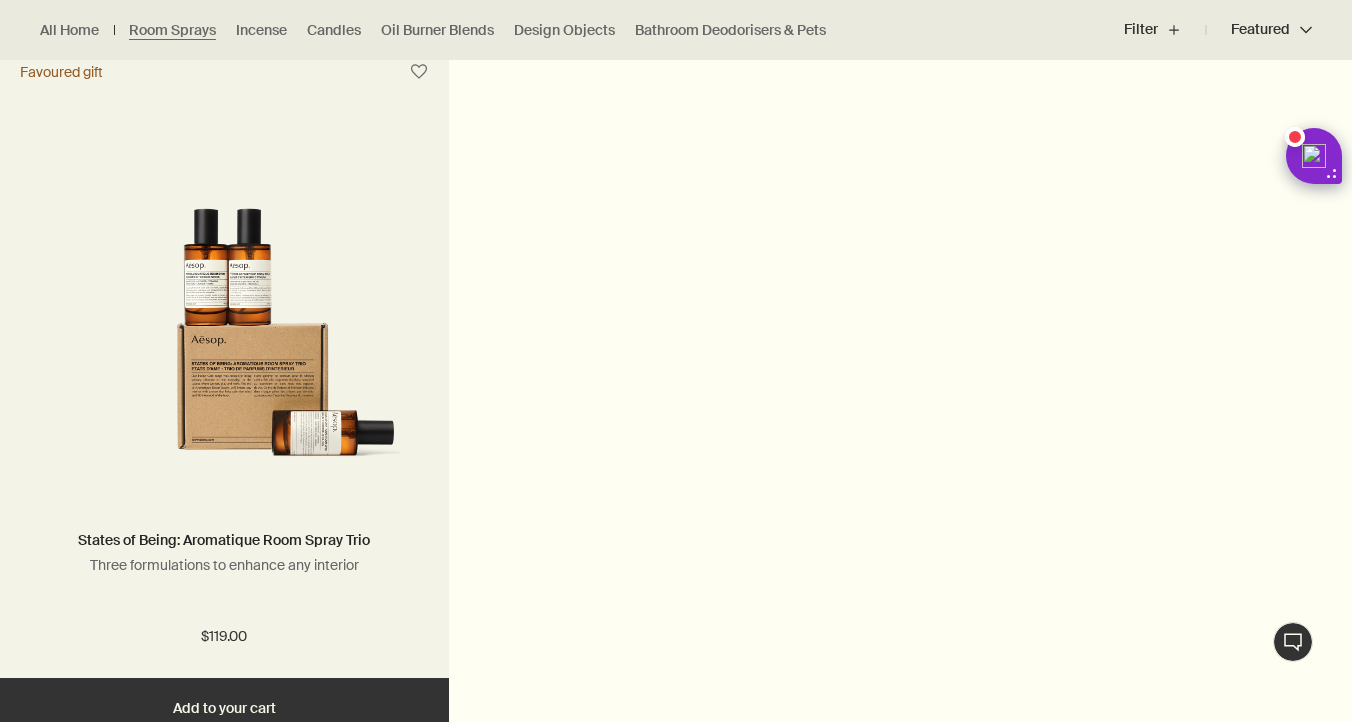 click at bounding box center (224, 338) 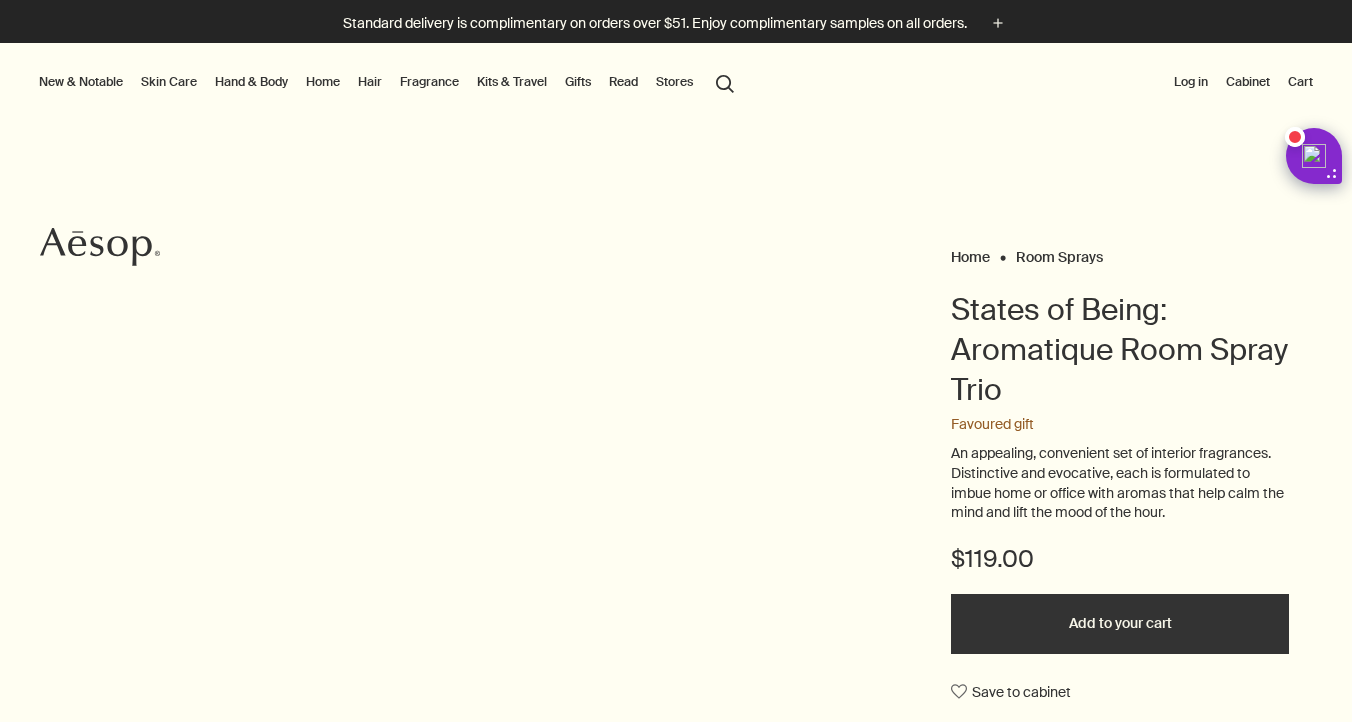 scroll, scrollTop: 0, scrollLeft: 0, axis: both 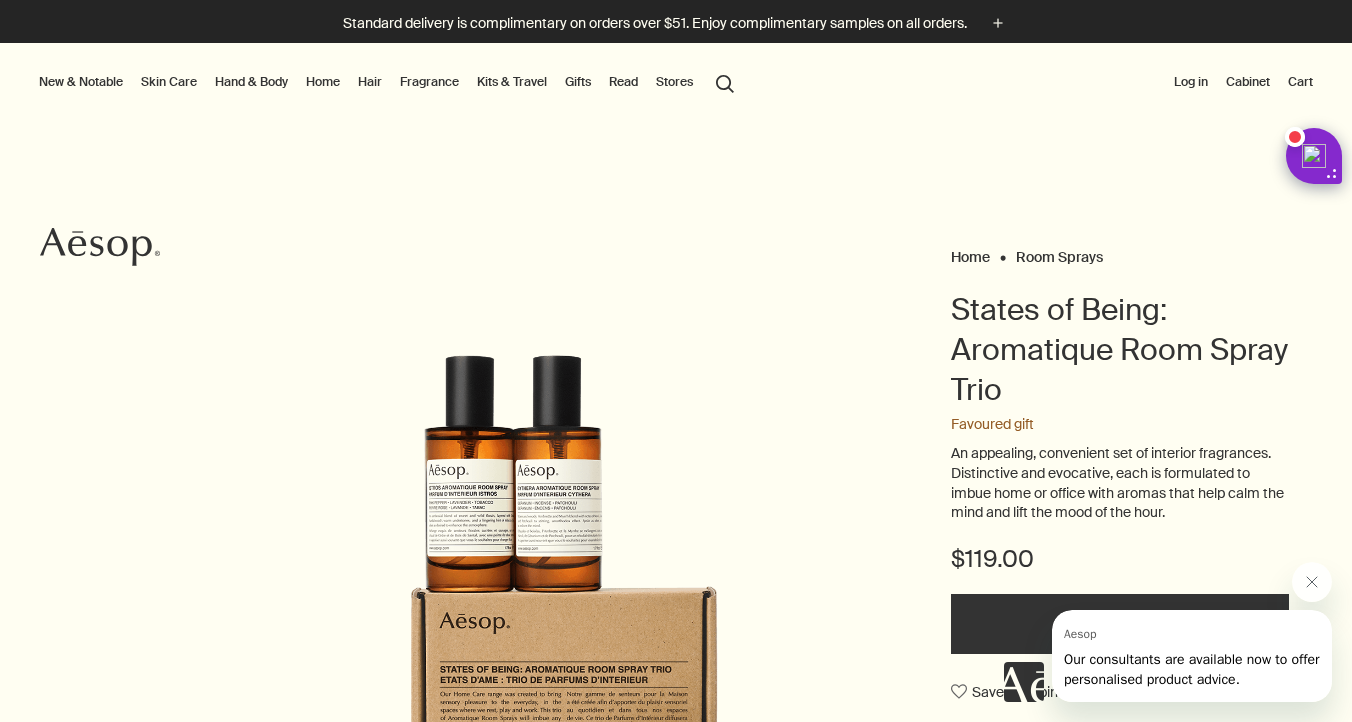 click on "Home" at bounding box center (323, 82) 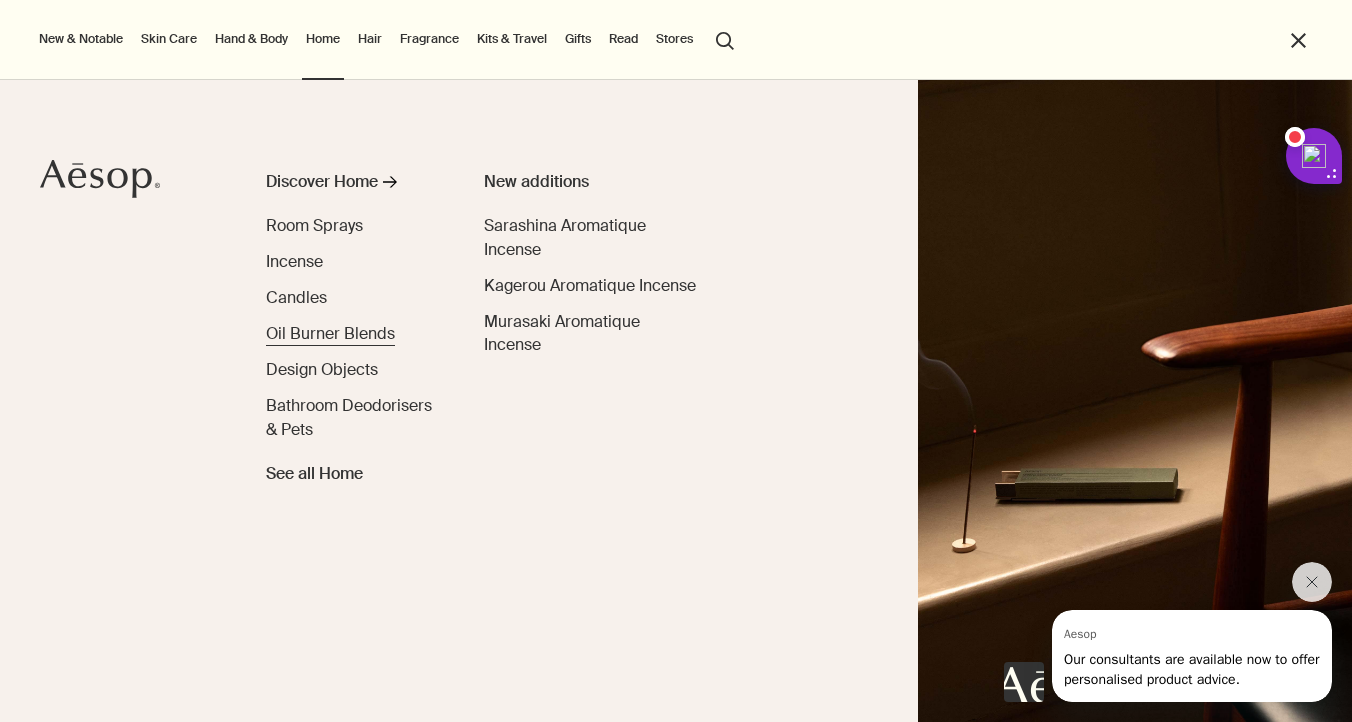 click on "Oil Burner Blends" at bounding box center [330, 333] 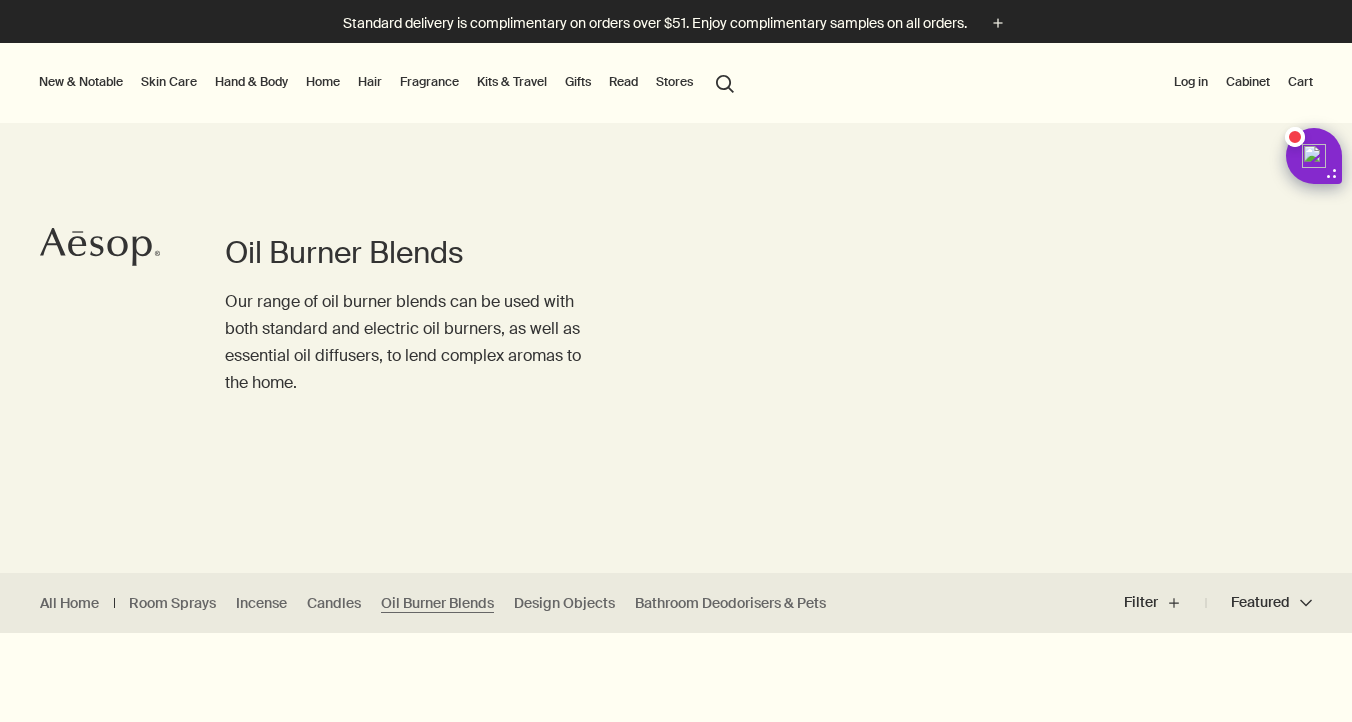 scroll, scrollTop: 0, scrollLeft: 0, axis: both 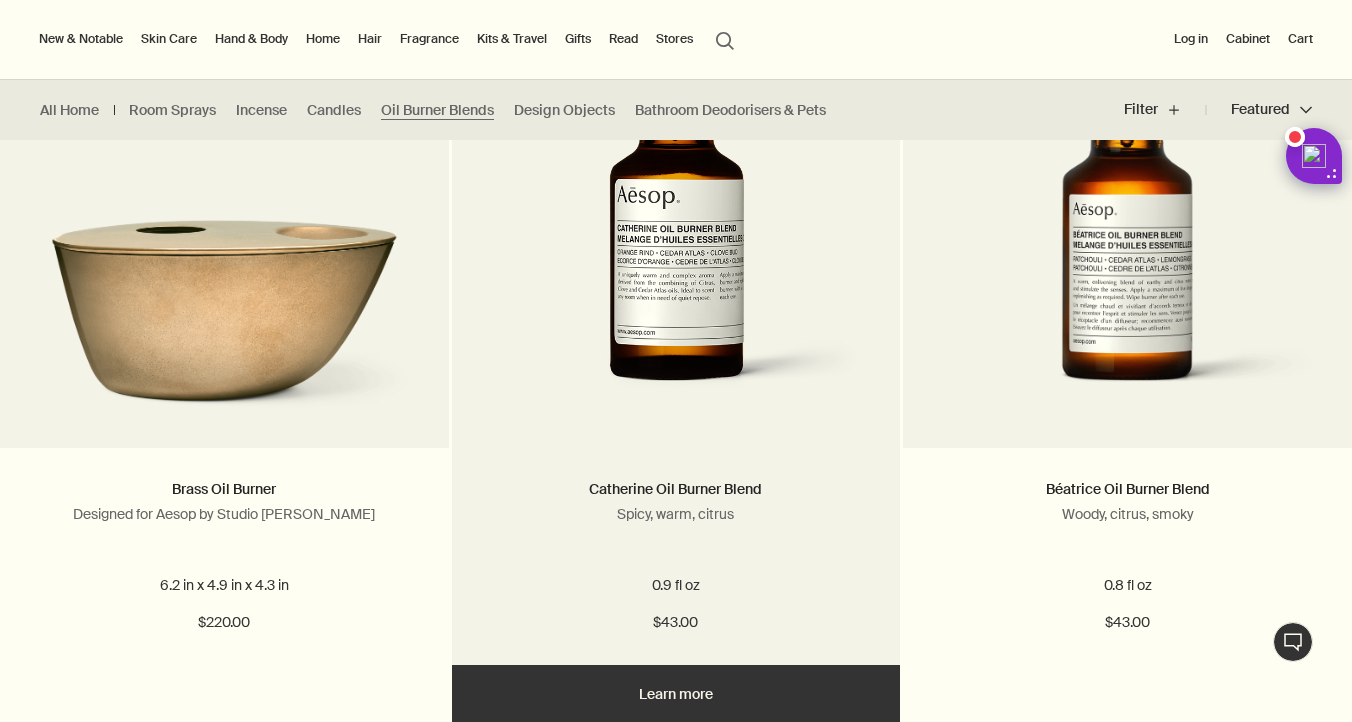 click at bounding box center [676, 233] 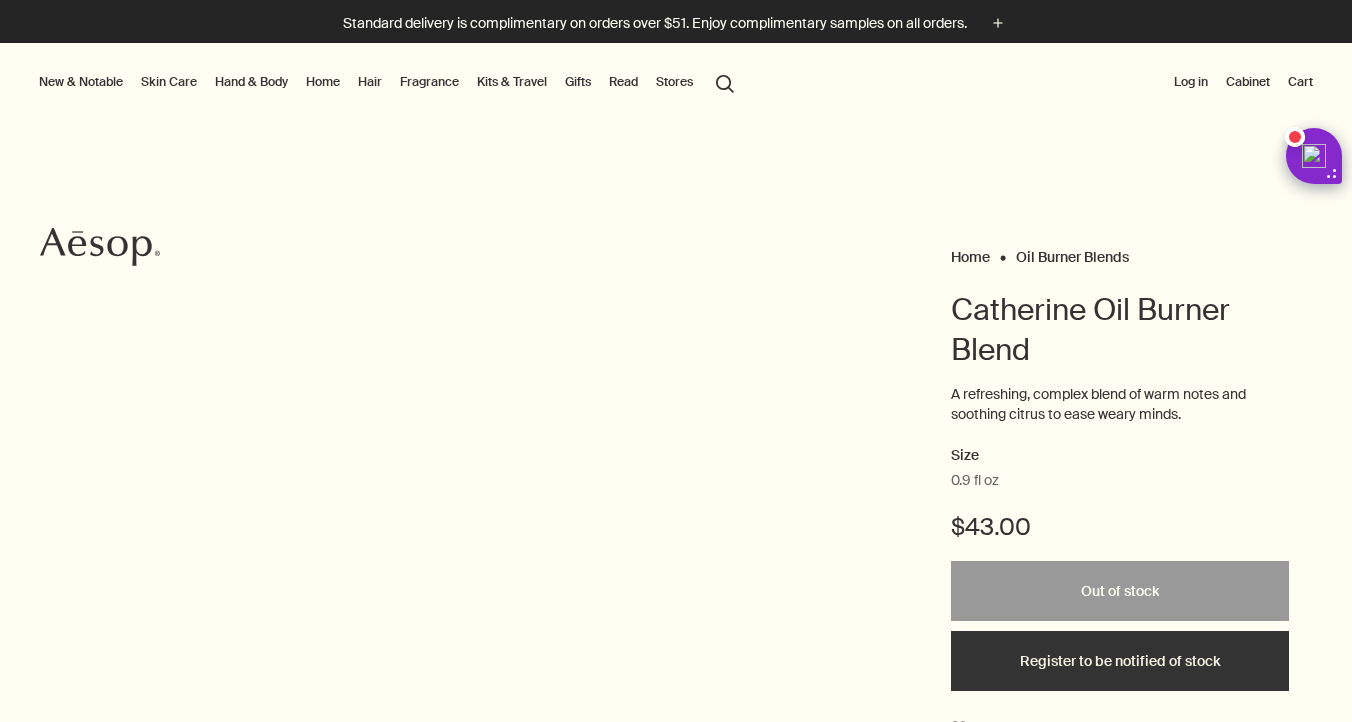 scroll, scrollTop: 0, scrollLeft: 0, axis: both 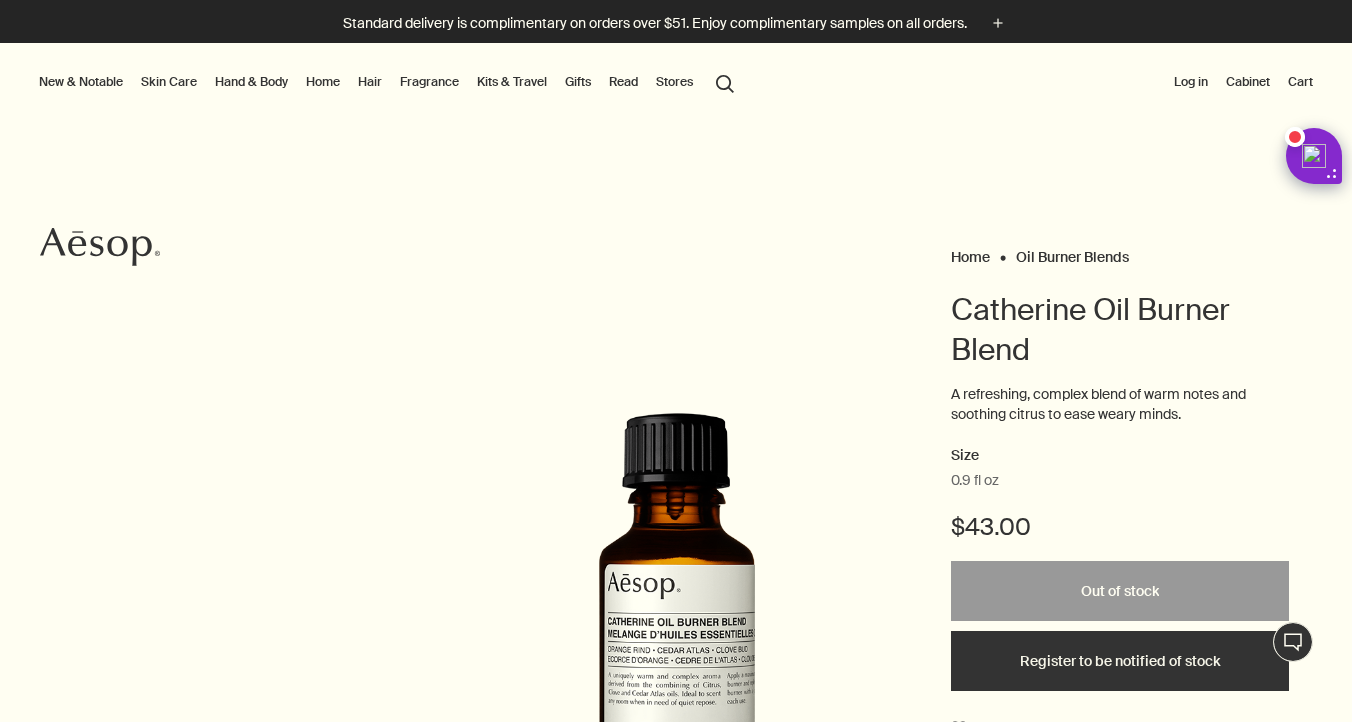click on "Home" at bounding box center (323, 82) 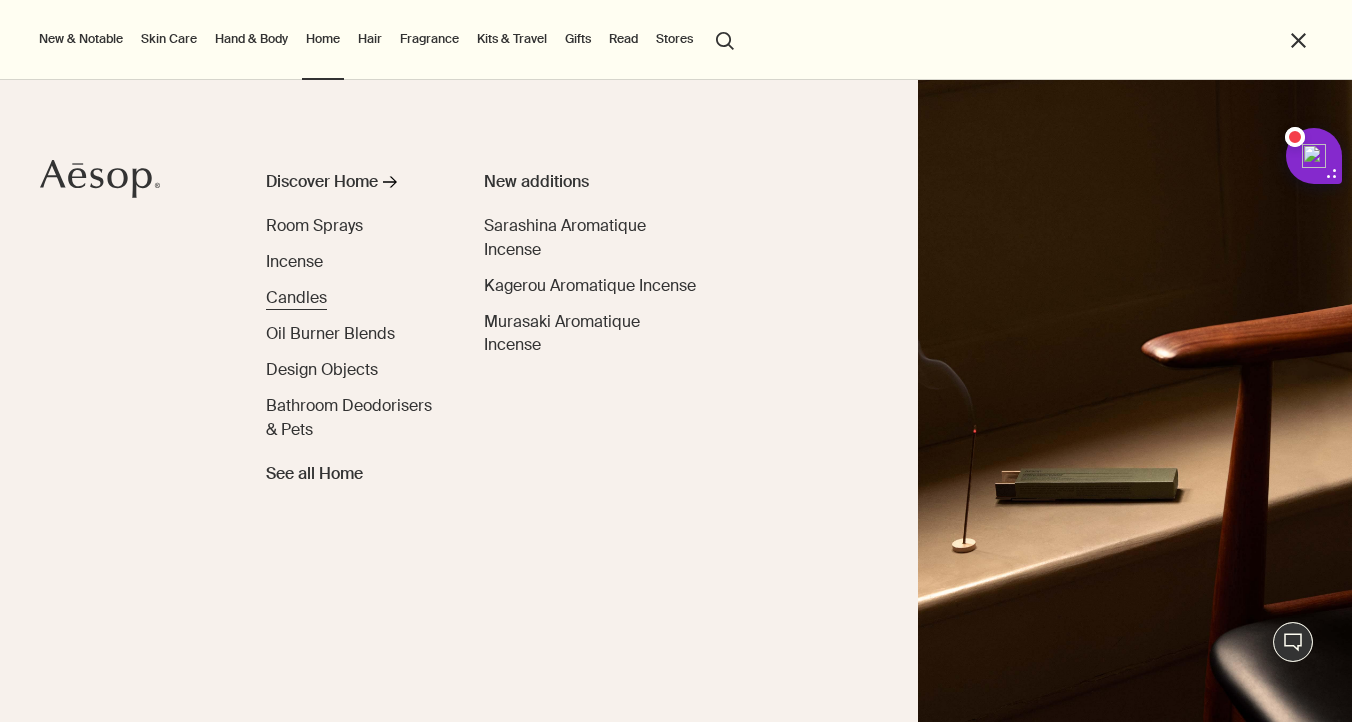 click on "Candles" at bounding box center (296, 297) 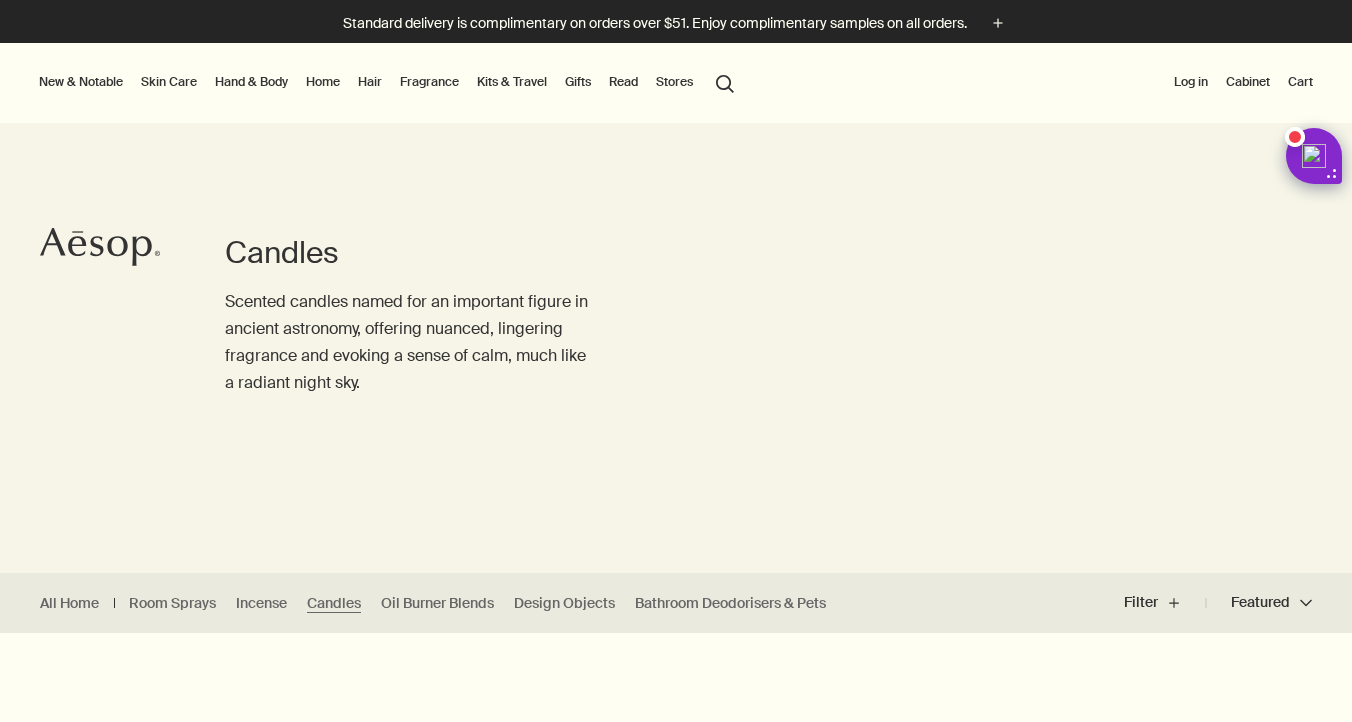 scroll, scrollTop: 0, scrollLeft: 0, axis: both 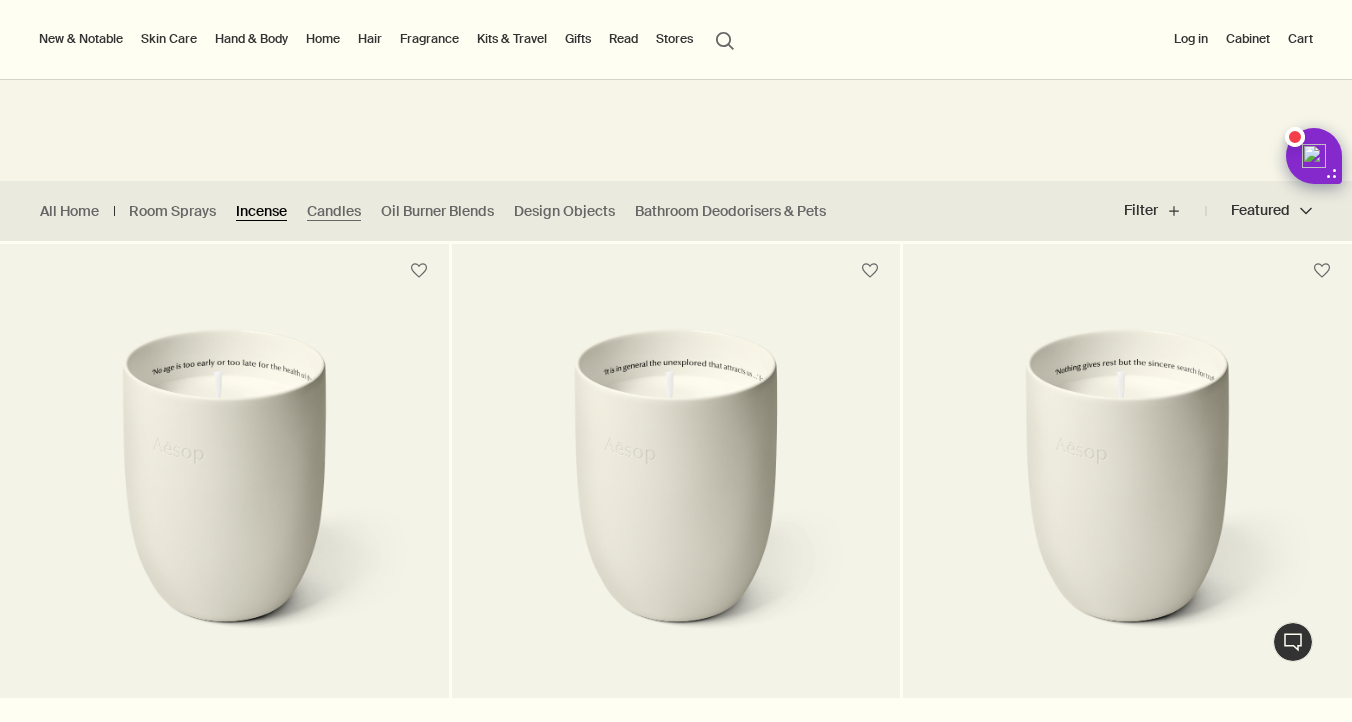 click on "Incense" at bounding box center (261, 211) 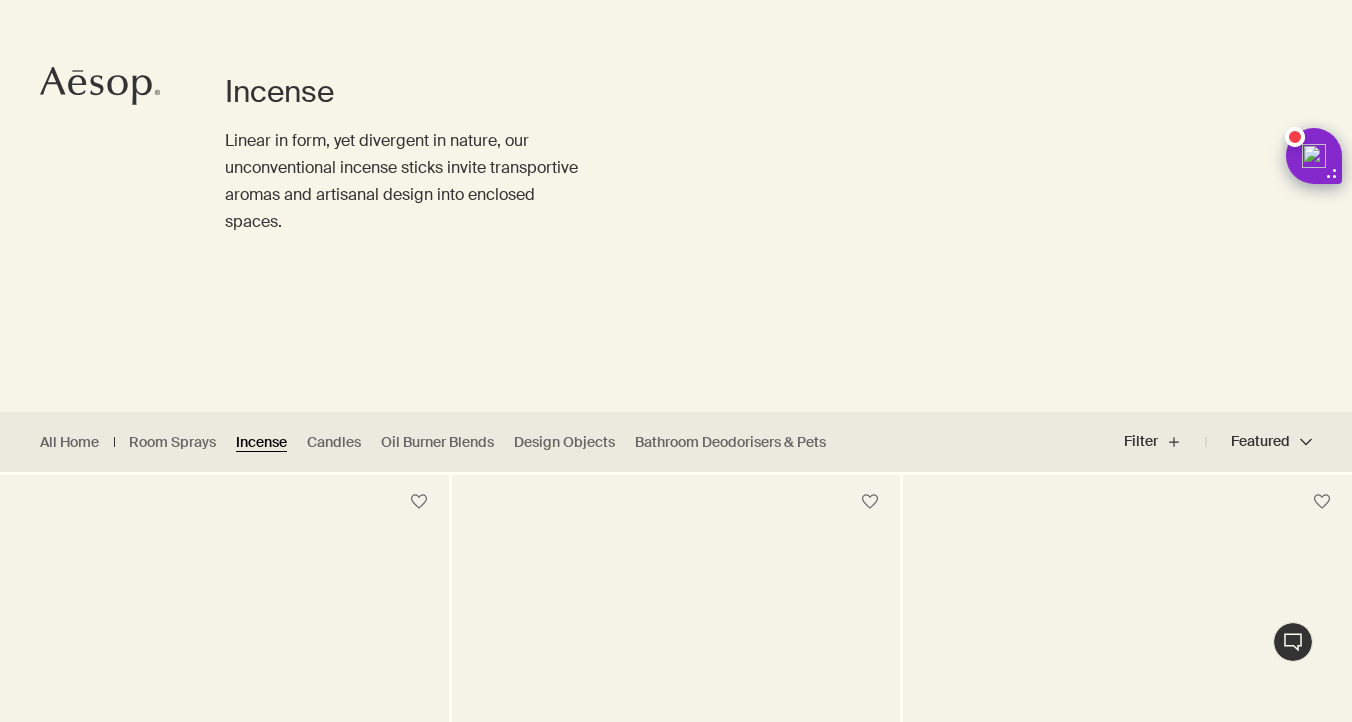 scroll, scrollTop: 0, scrollLeft: 0, axis: both 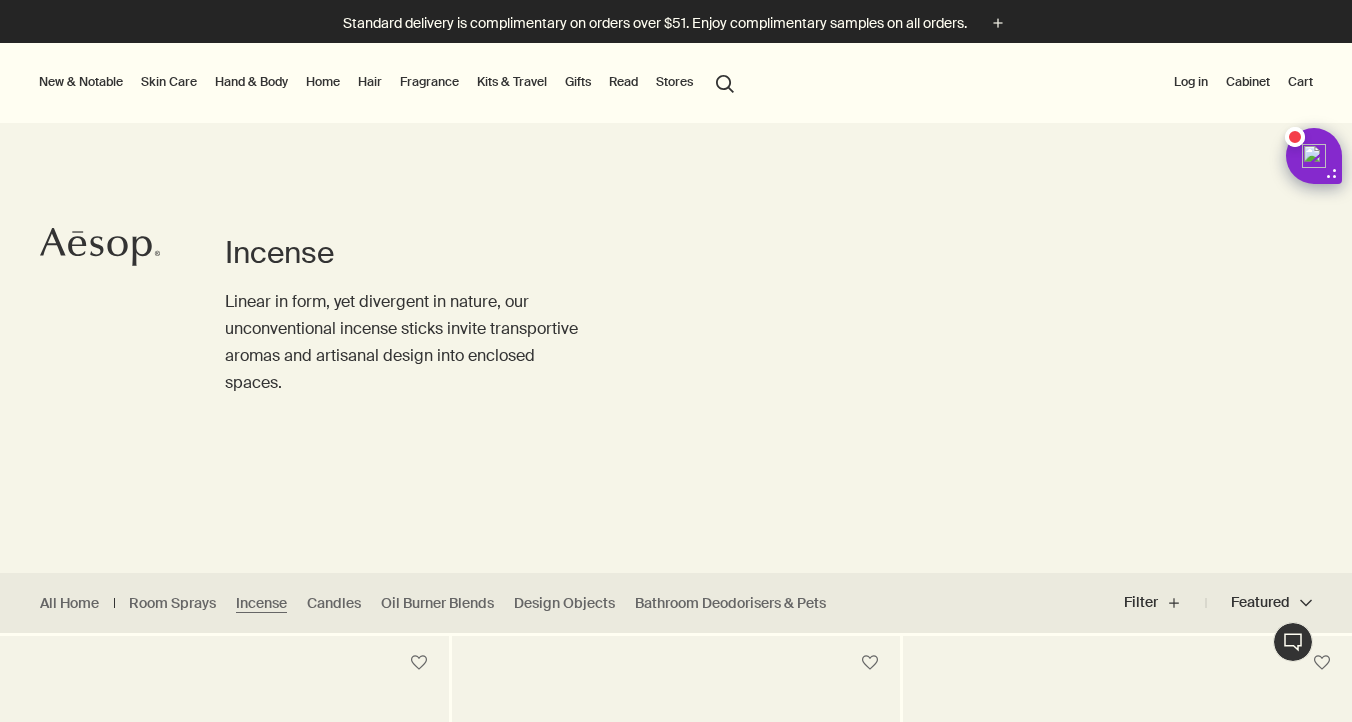 click on "Home" at bounding box center (323, 82) 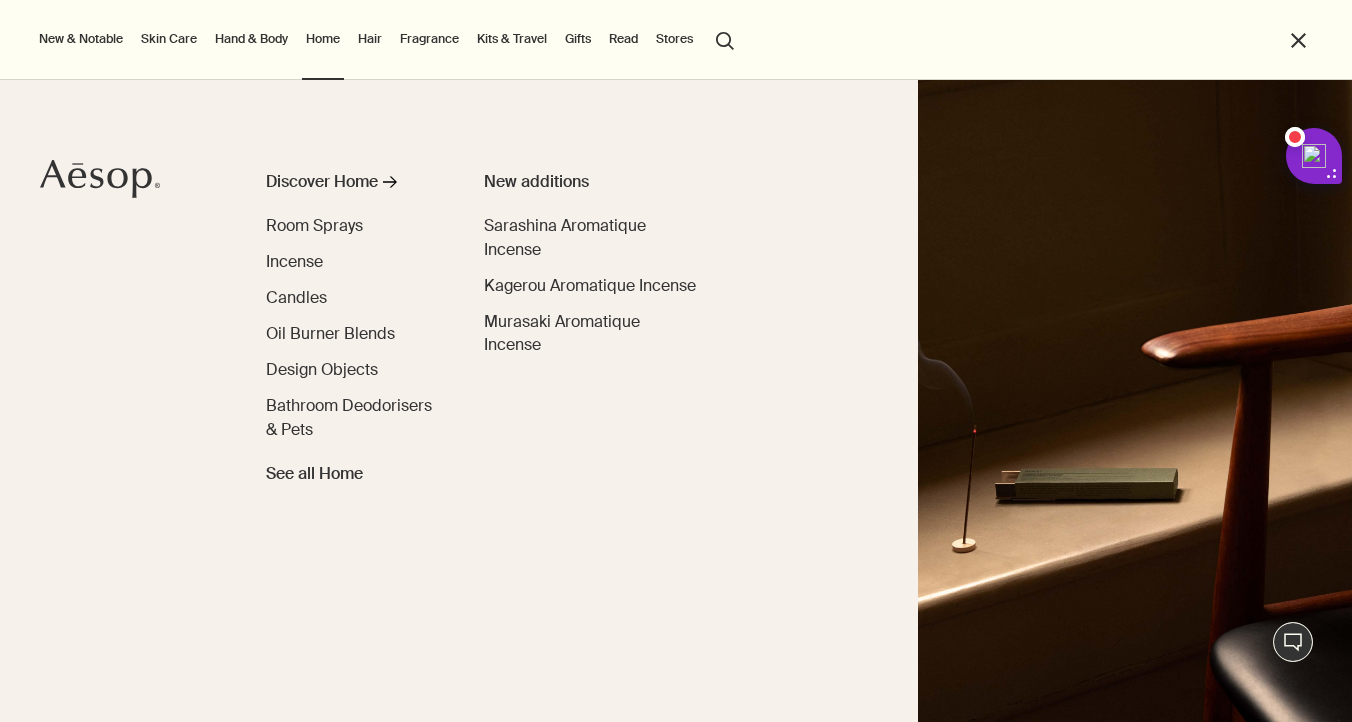 click on "Fragrance" at bounding box center (429, 39) 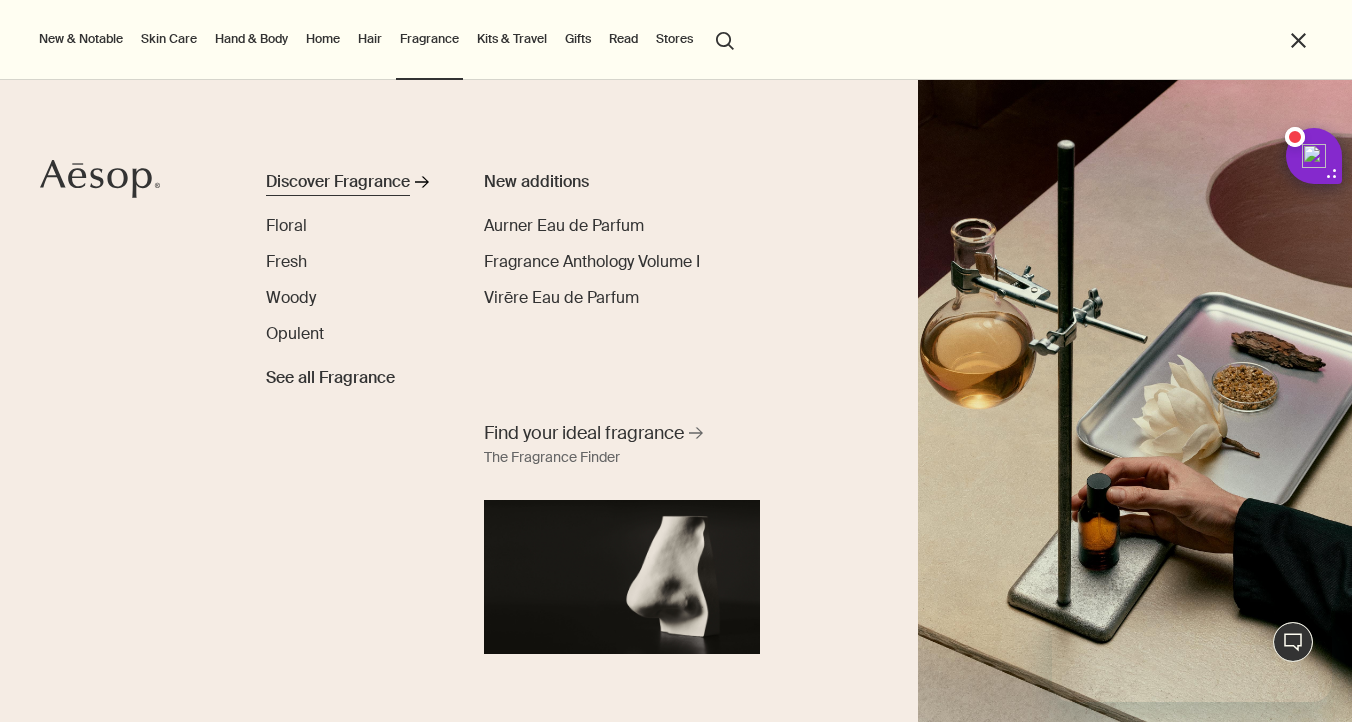 scroll, scrollTop: 0, scrollLeft: 0, axis: both 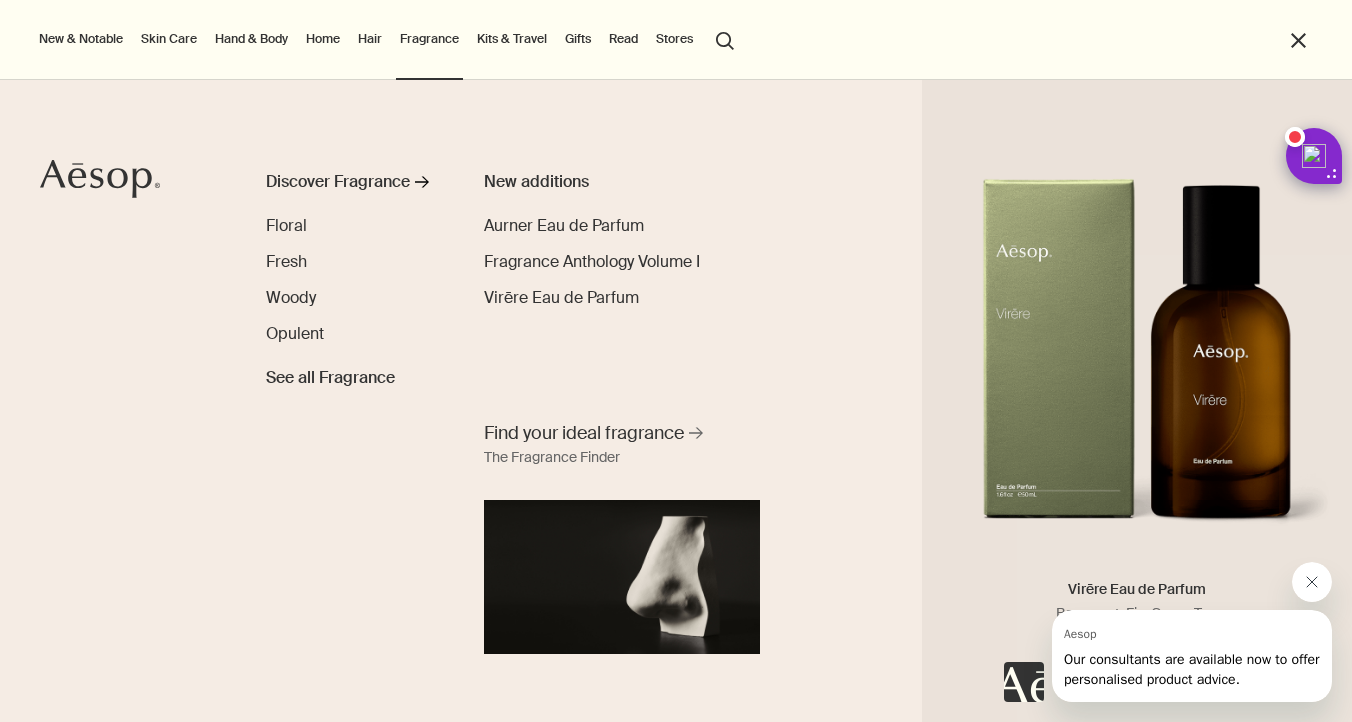 click 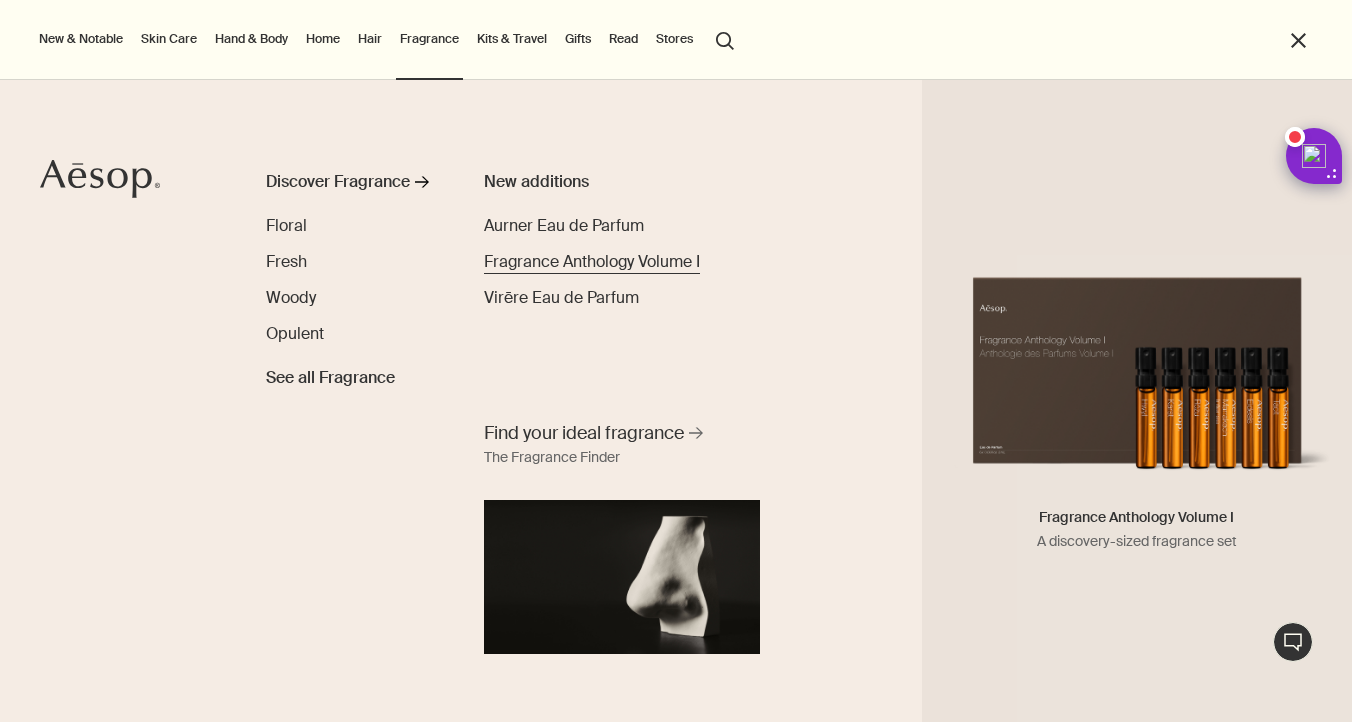 click on "Fragrance Anthology Volume I" at bounding box center [592, 261] 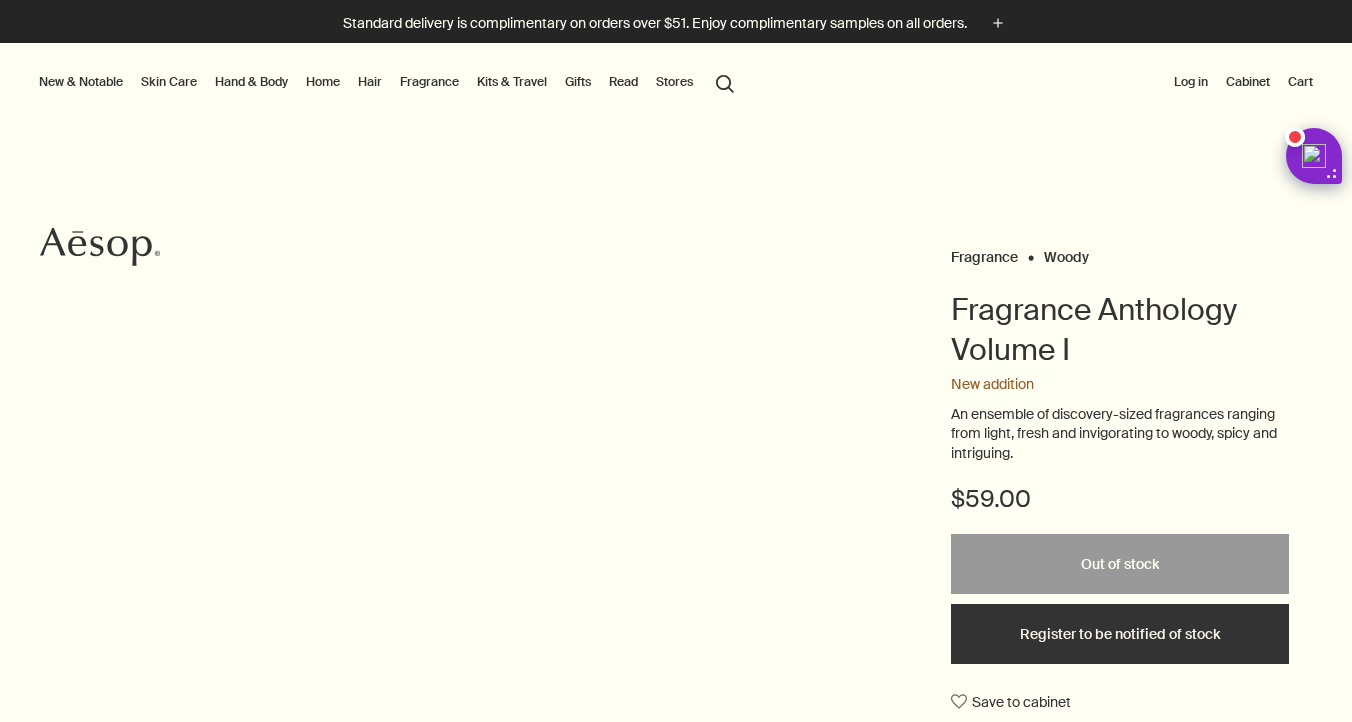 scroll, scrollTop: 0, scrollLeft: 0, axis: both 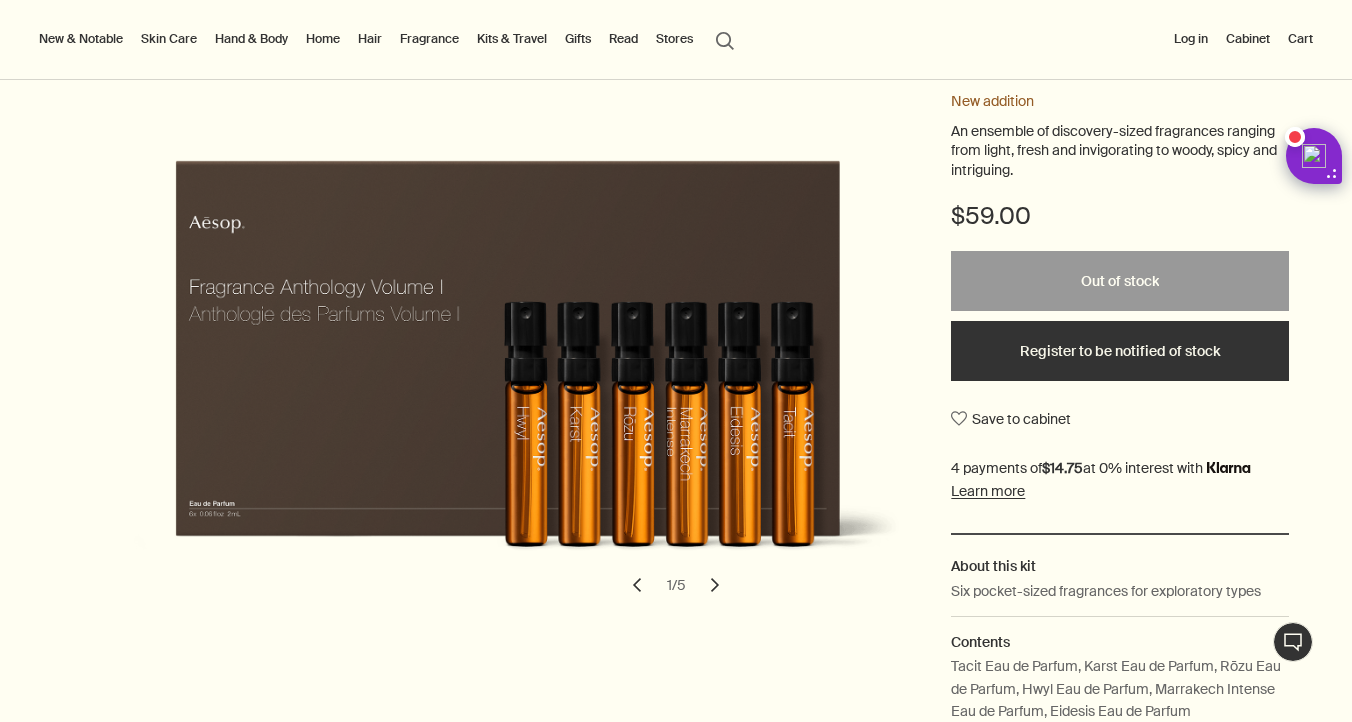 click on "chevron" at bounding box center (715, 585) 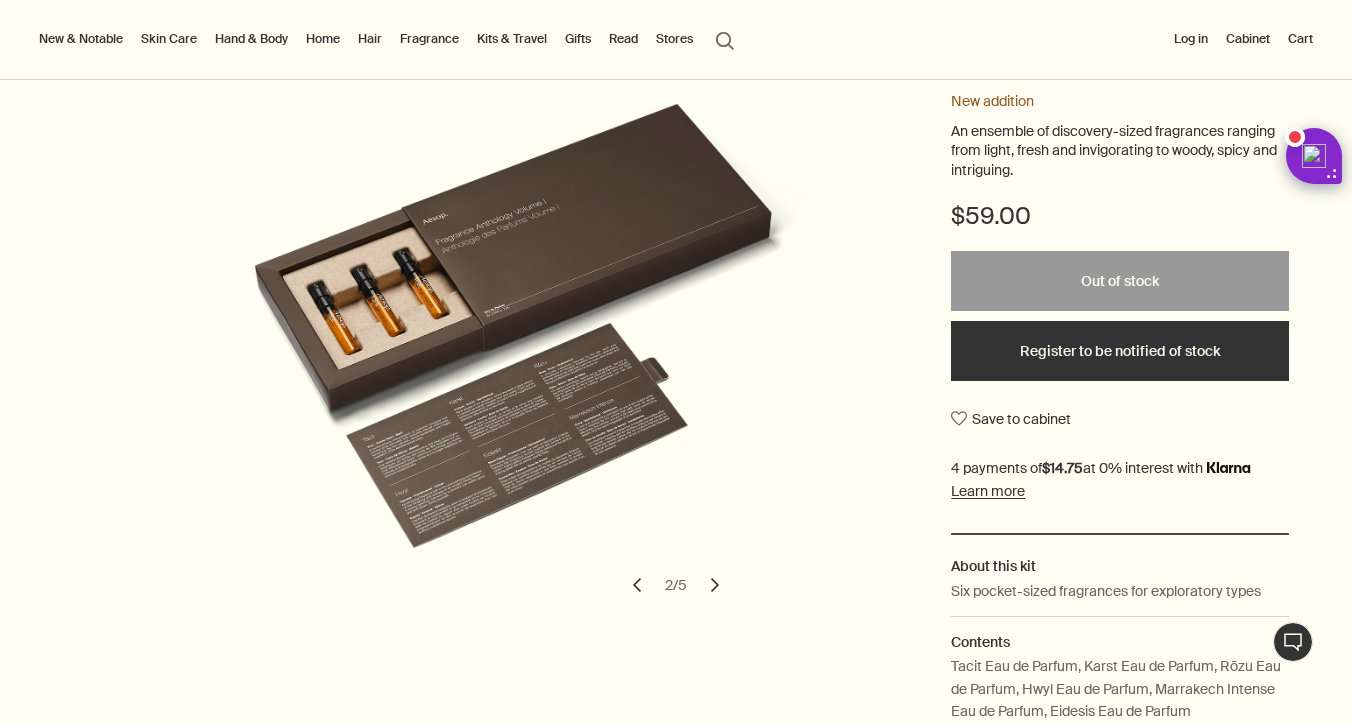 click on "chevron" at bounding box center [715, 585] 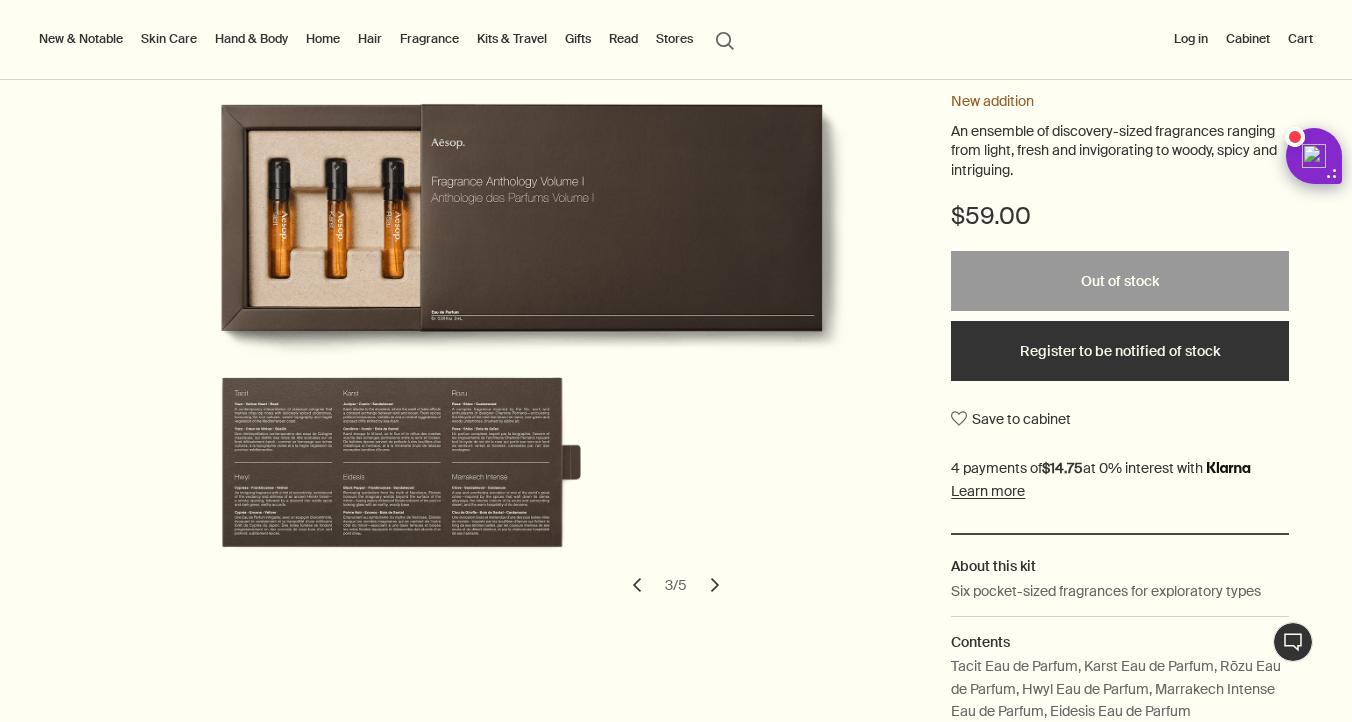 click on "chevron" at bounding box center [715, 585] 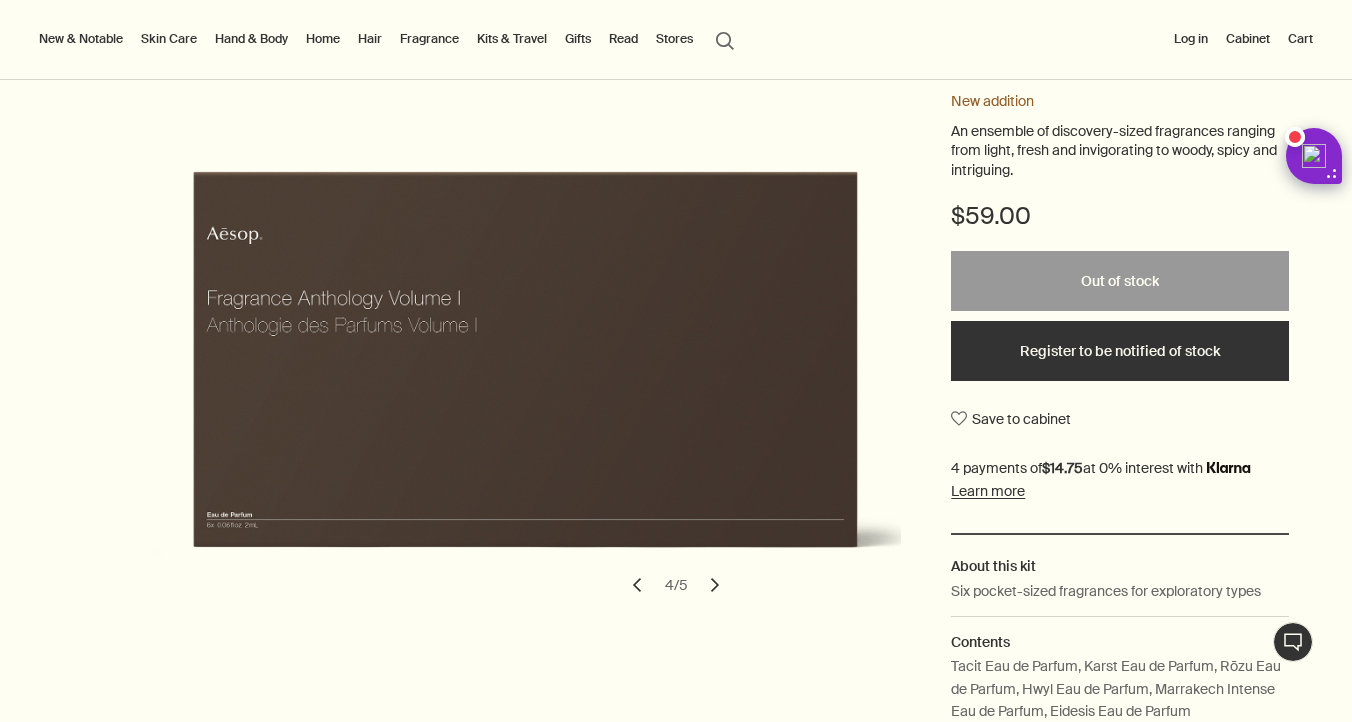click on "chevron" at bounding box center (715, 585) 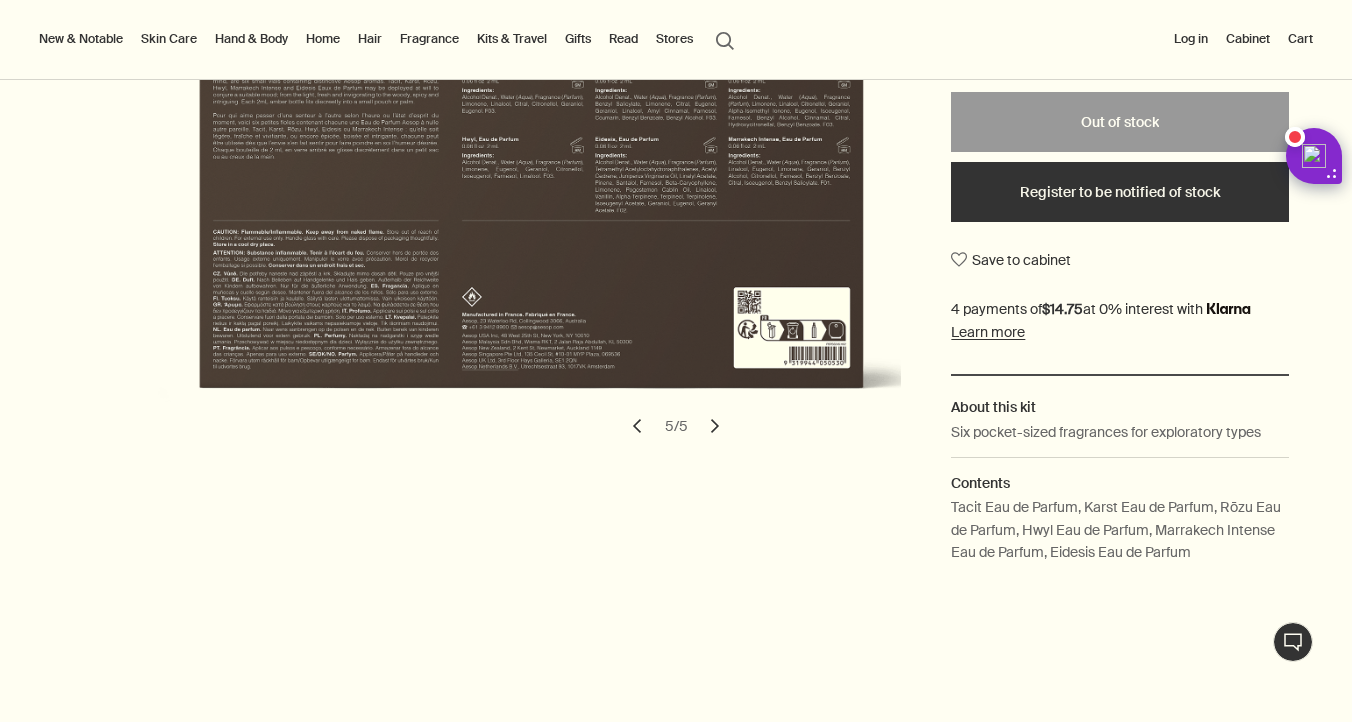 scroll, scrollTop: 0, scrollLeft: 0, axis: both 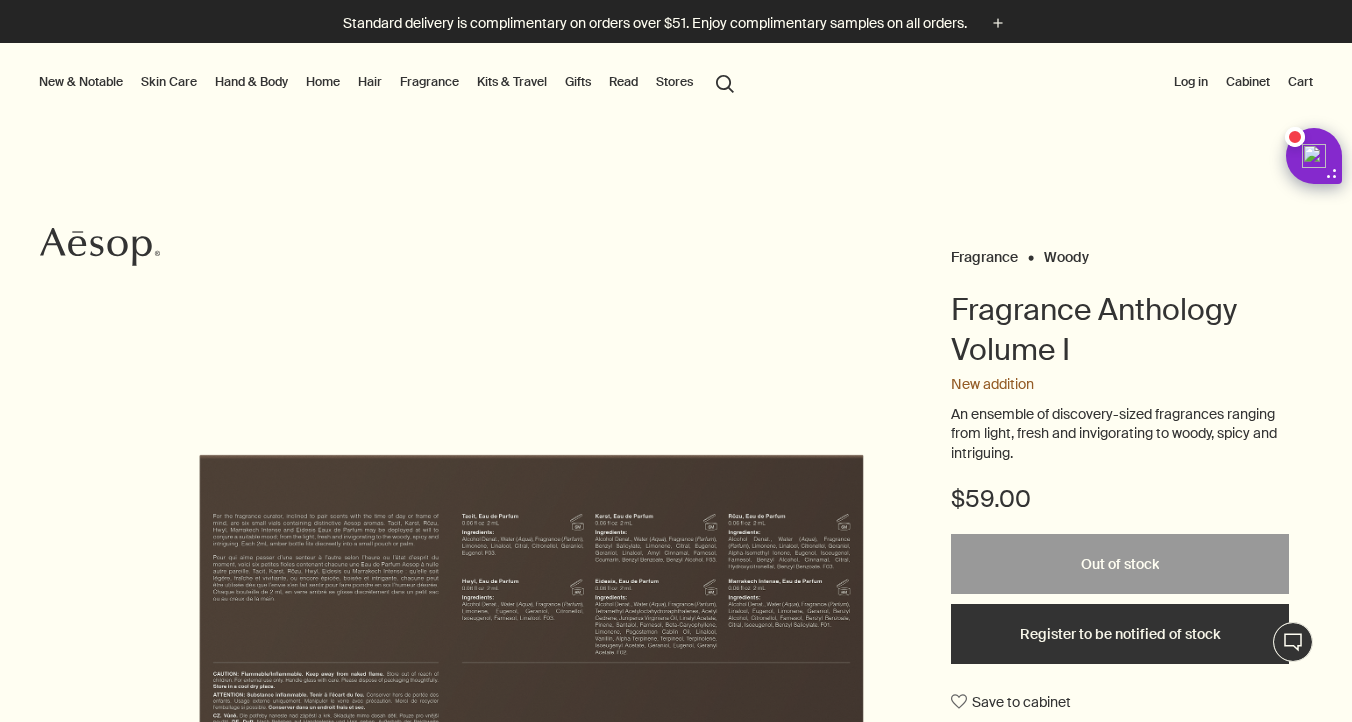 click on "Home" at bounding box center [323, 82] 